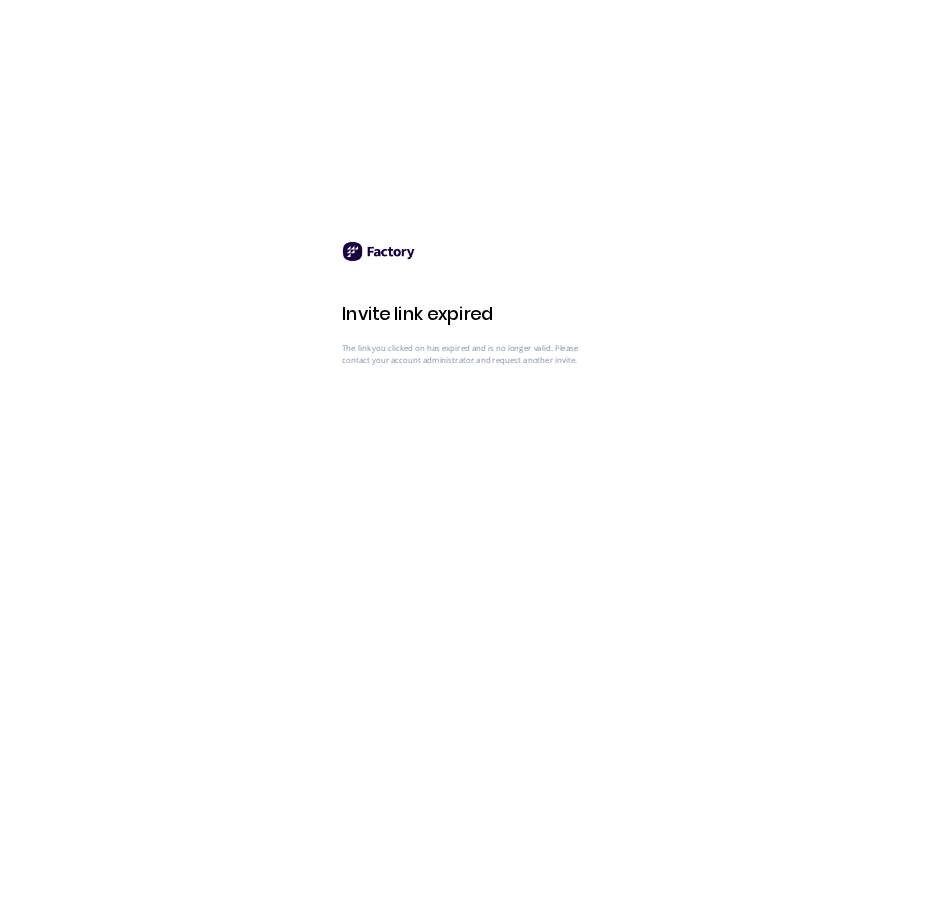 scroll, scrollTop: 0, scrollLeft: 0, axis: both 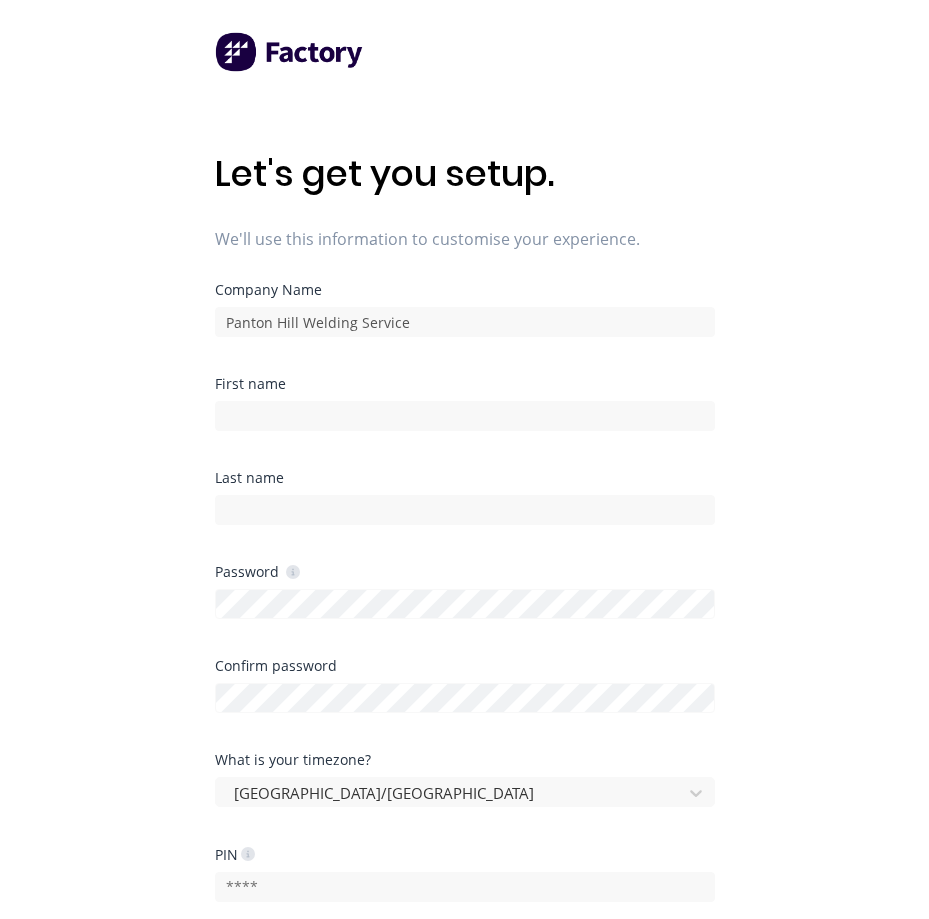 click on "First name" at bounding box center (465, 384) 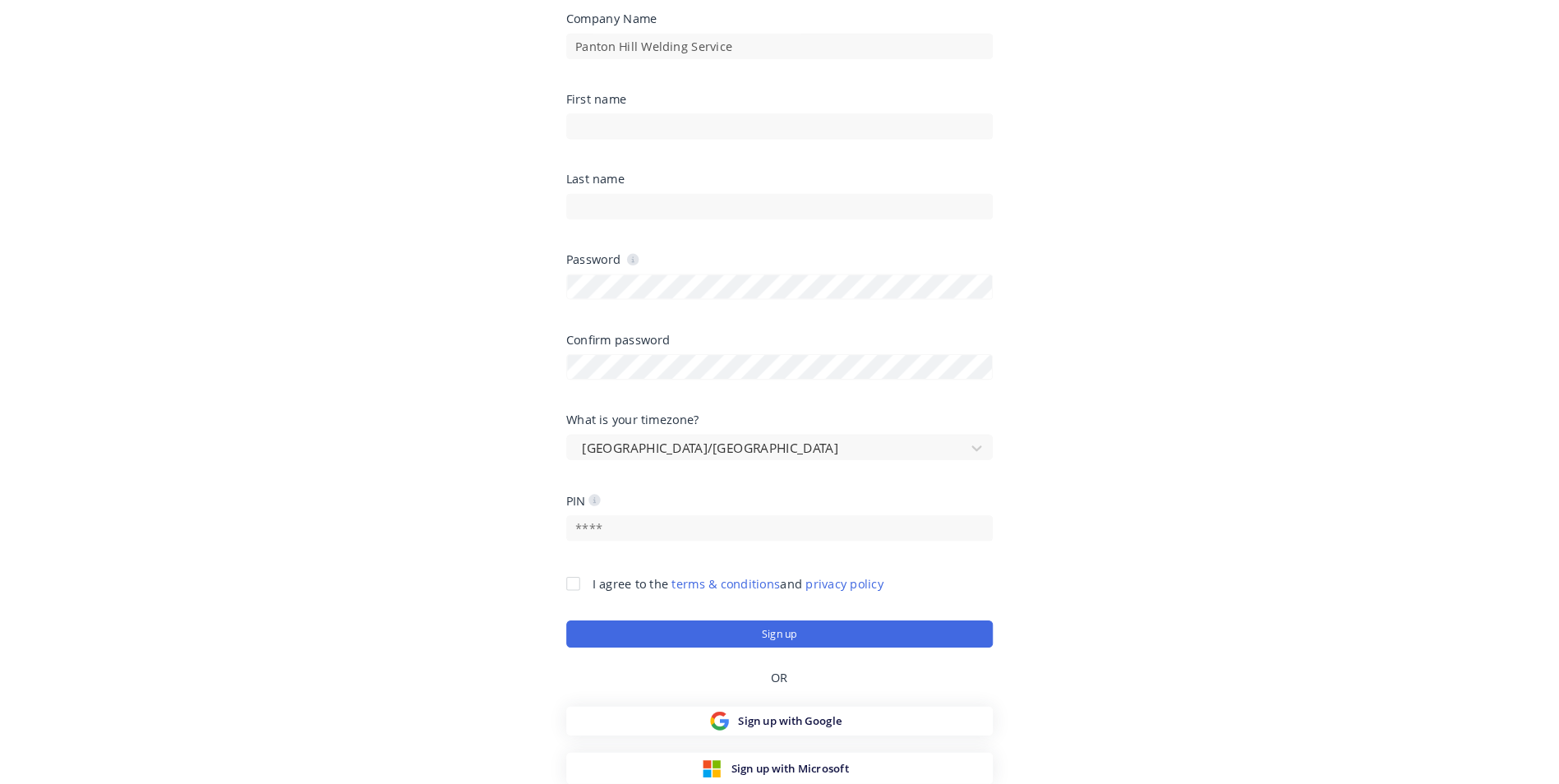 scroll, scrollTop: 0, scrollLeft: 0, axis: both 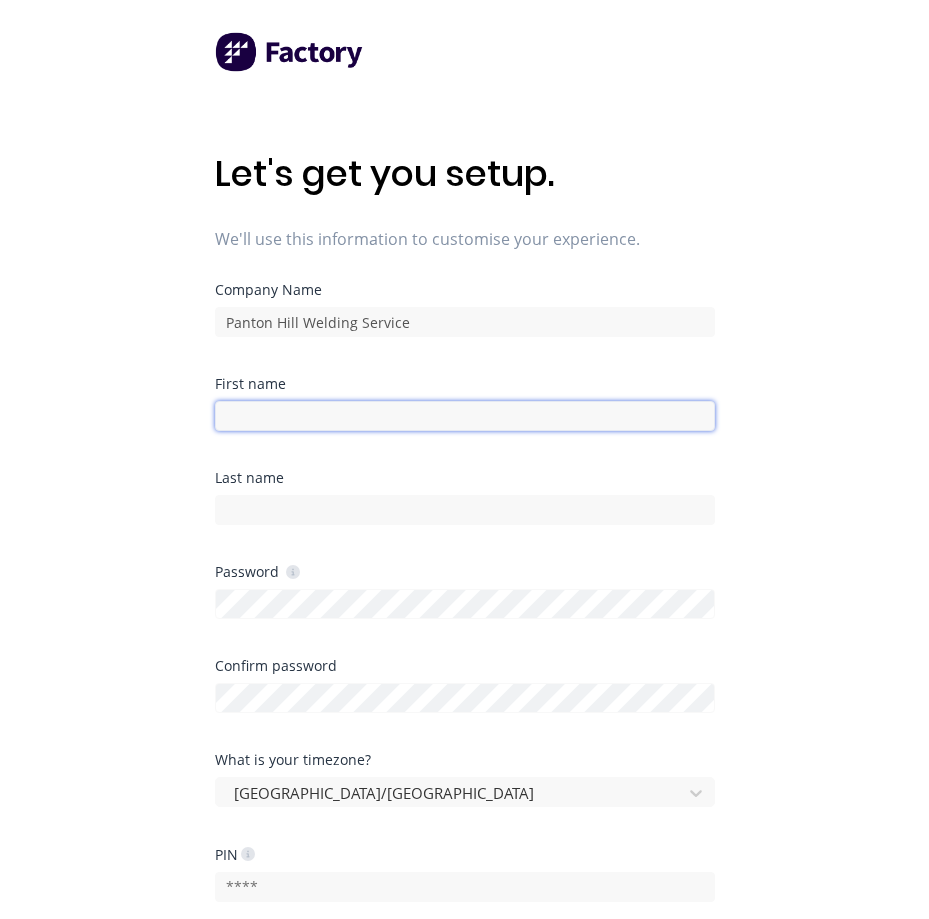 click at bounding box center [465, 416] 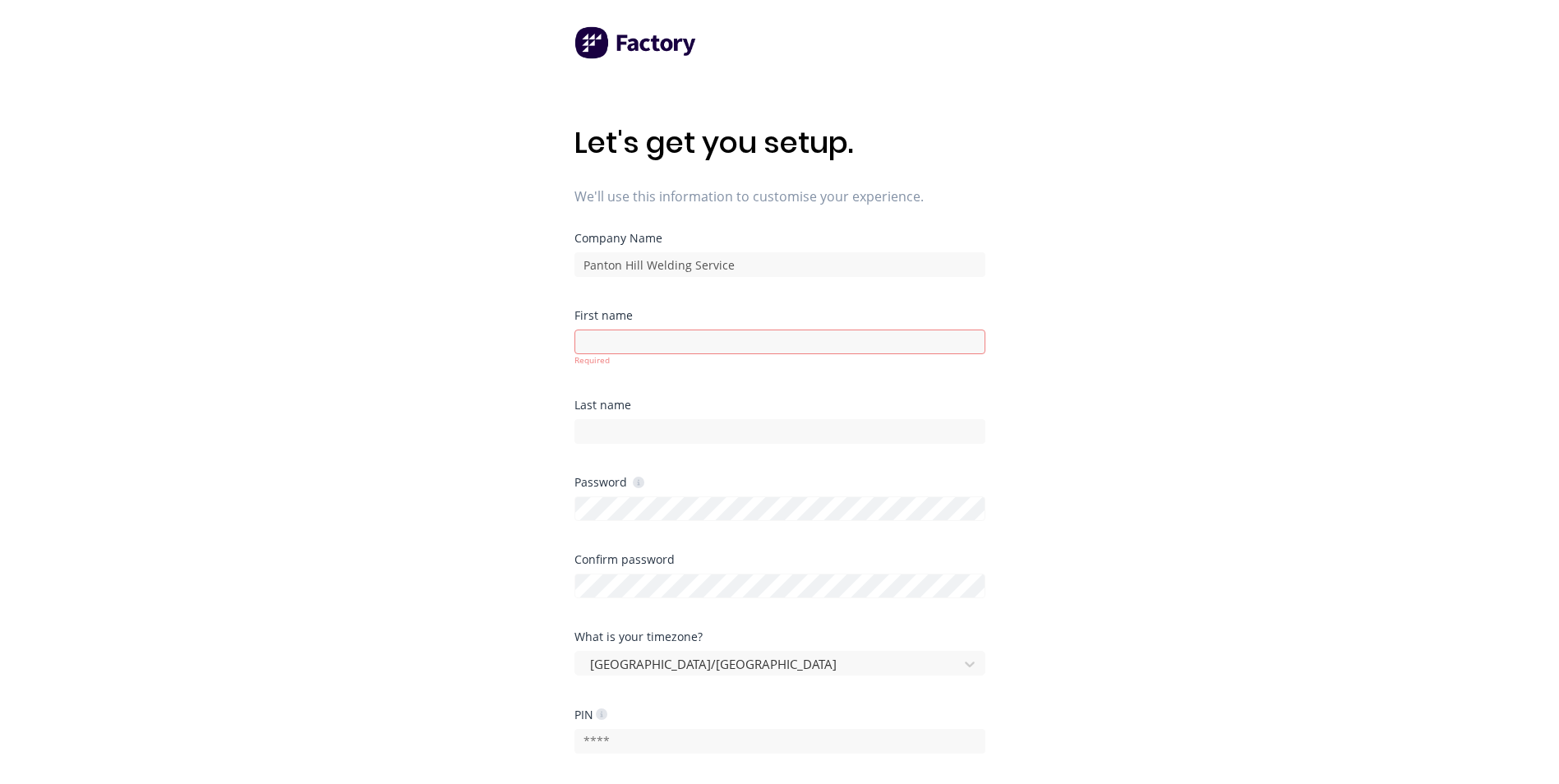 click on "Let's get you setup. We'll use this information to customise your experience. Company Name Panton Hill Welding Service First name Required Last name Password   Confirm password What is your timezone? Australia/Melbourne PIN  I agree to the   terms & conditions  and   privacy policy You must agree to the terms & conditions Sign up   OR Sign up with Google   Sign up with Microsoft" at bounding box center (779, 425) 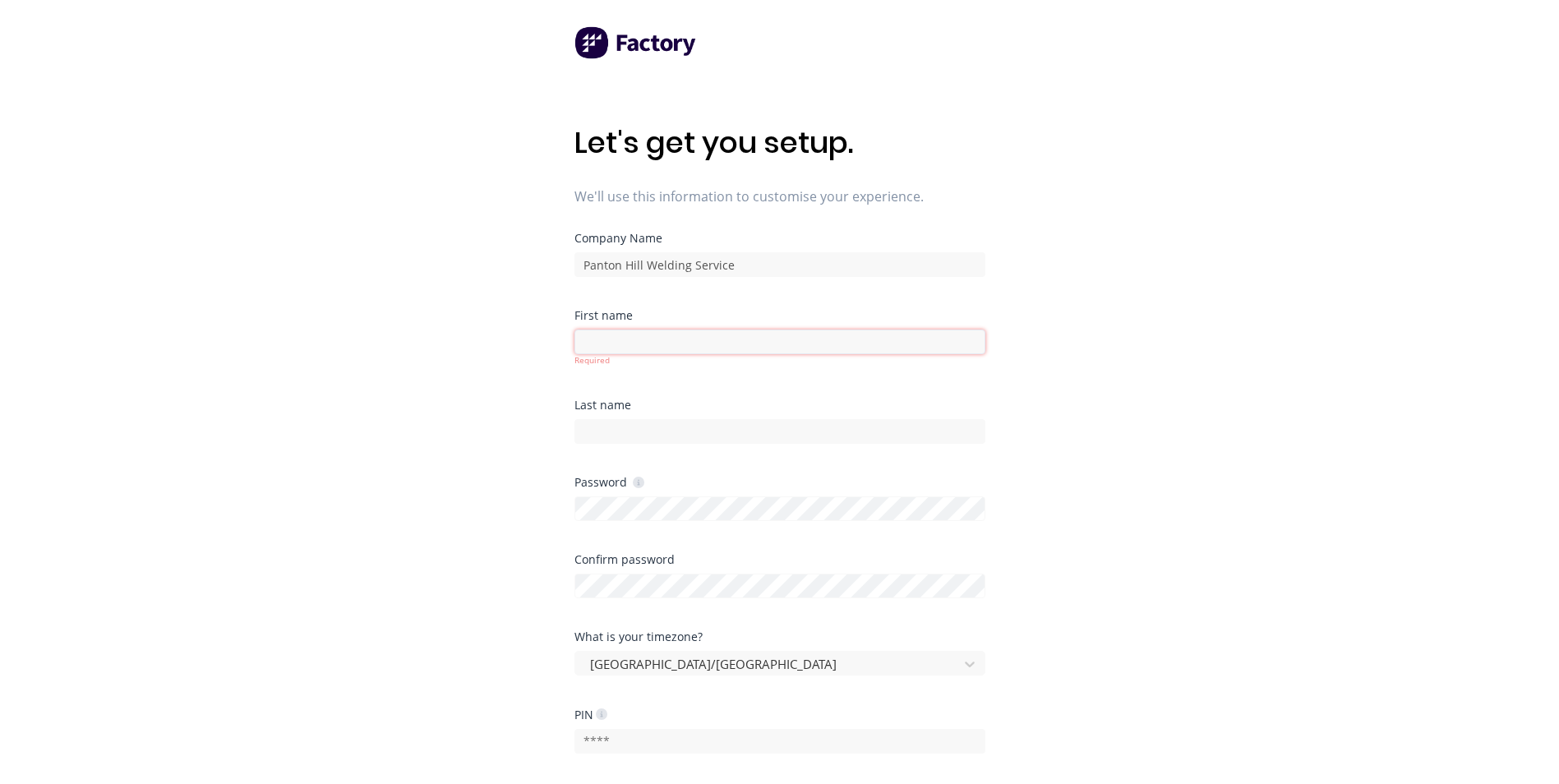 click at bounding box center (780, 342) 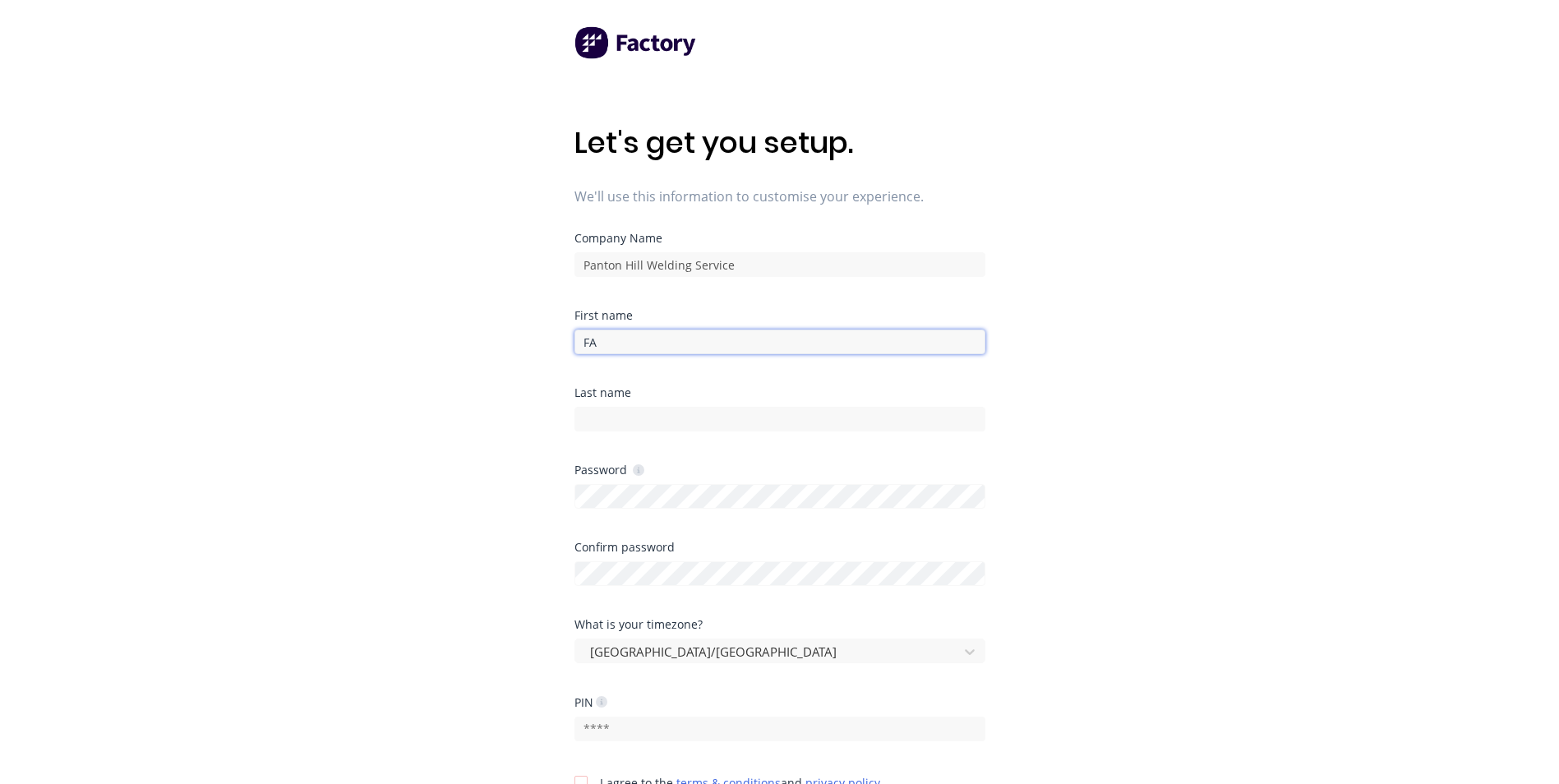 type on "F" 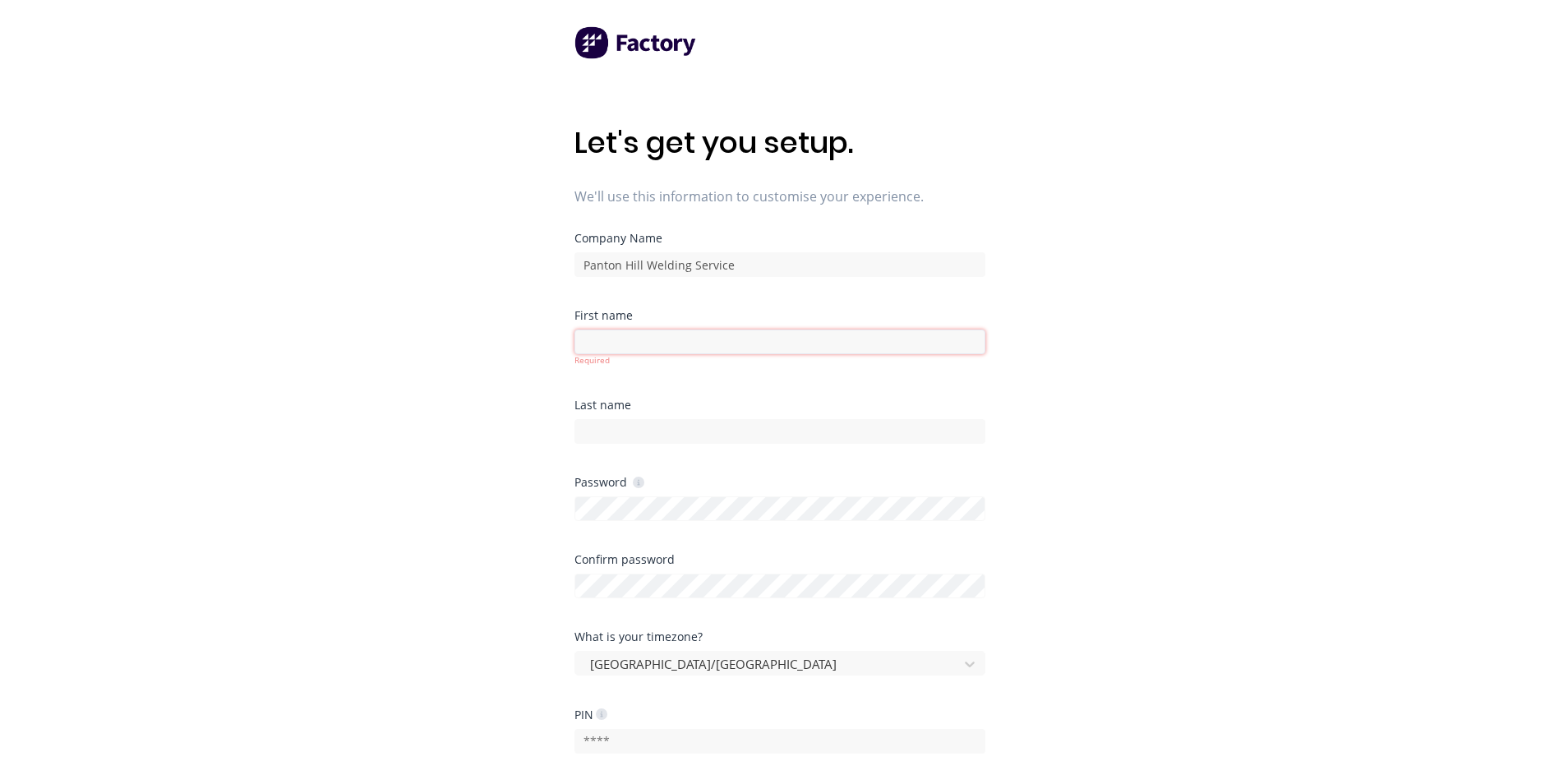 type on "F" 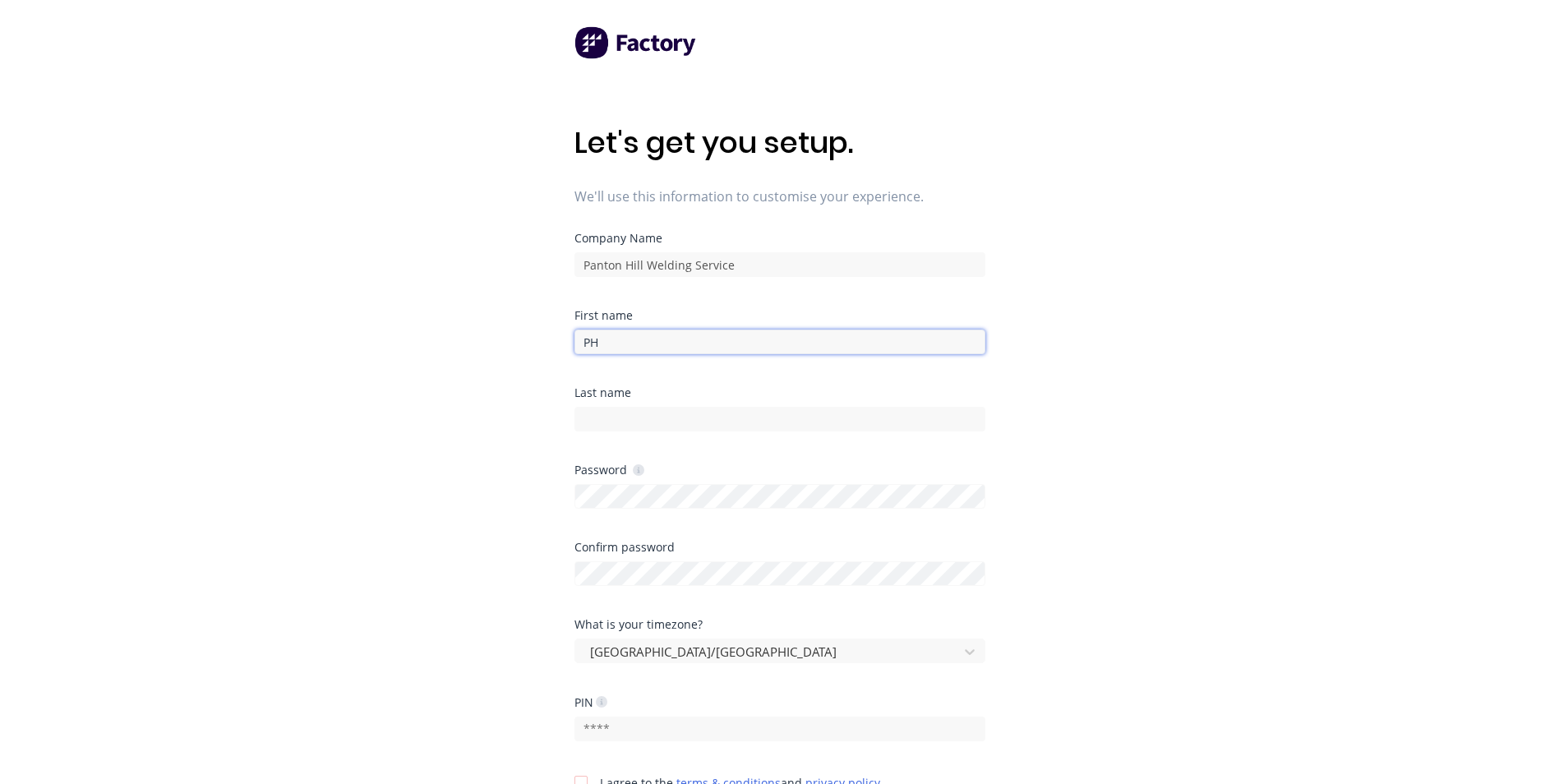 type on "P" 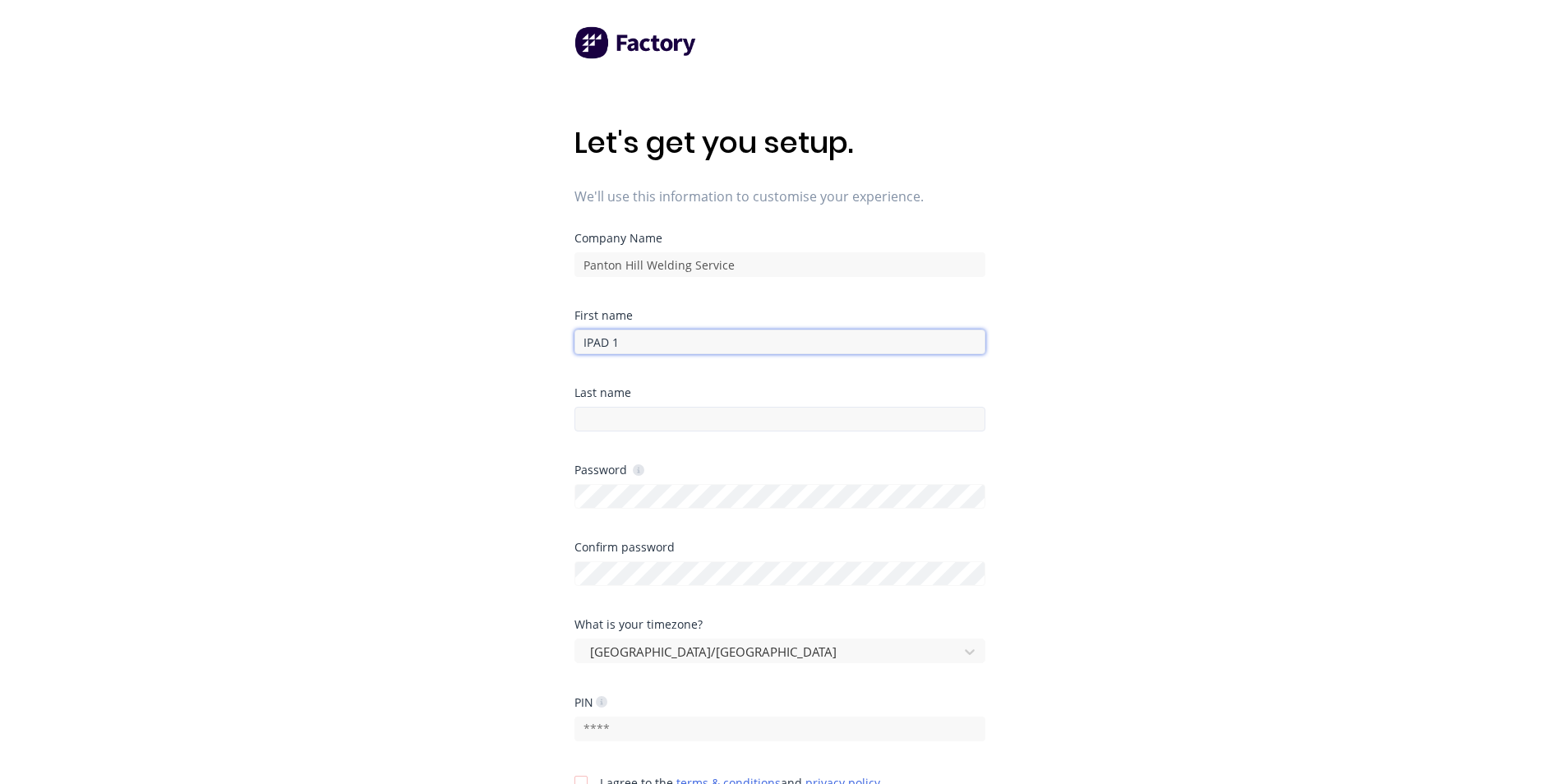 type on "IPAD 1" 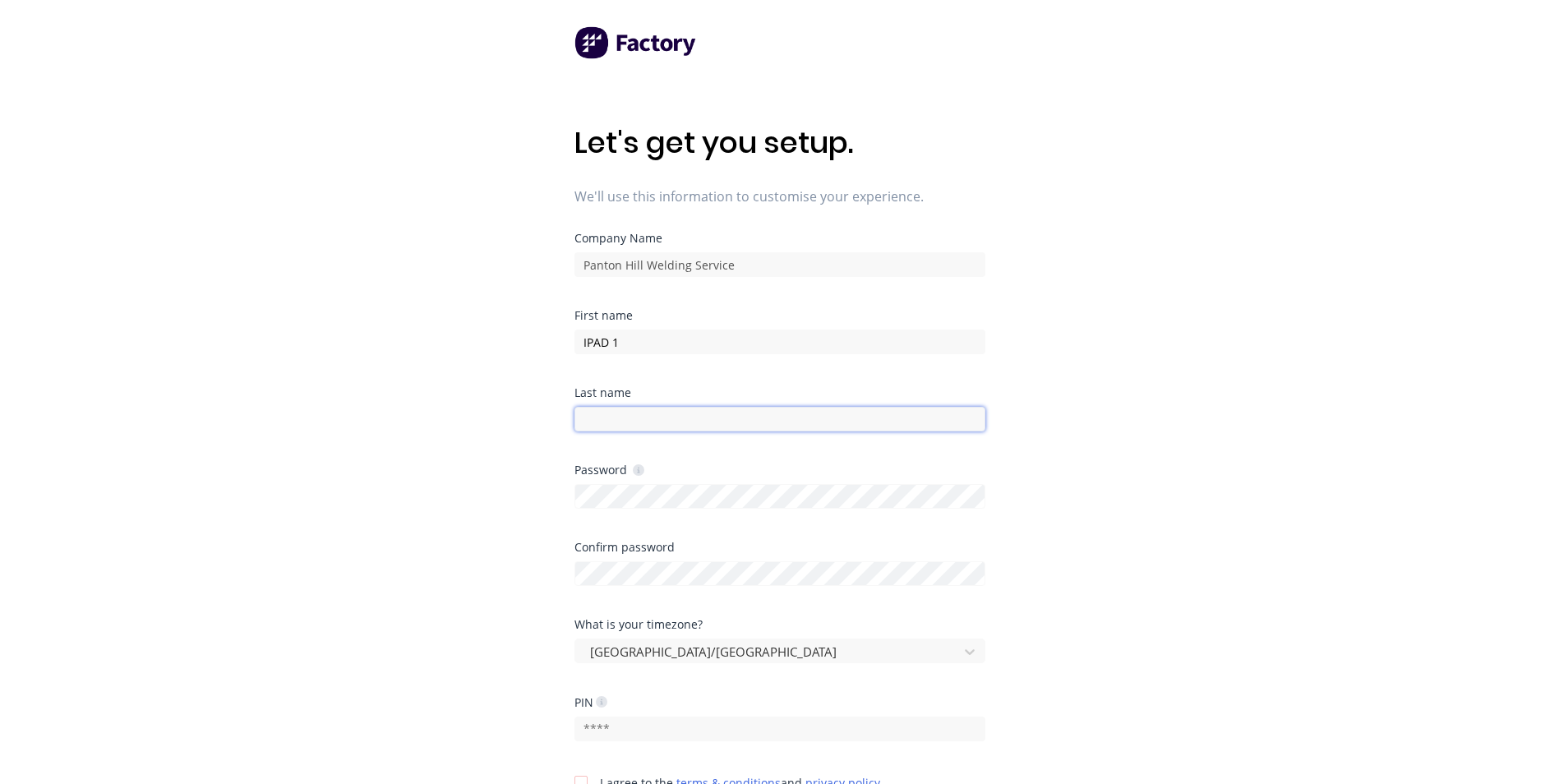 click at bounding box center [780, 419] 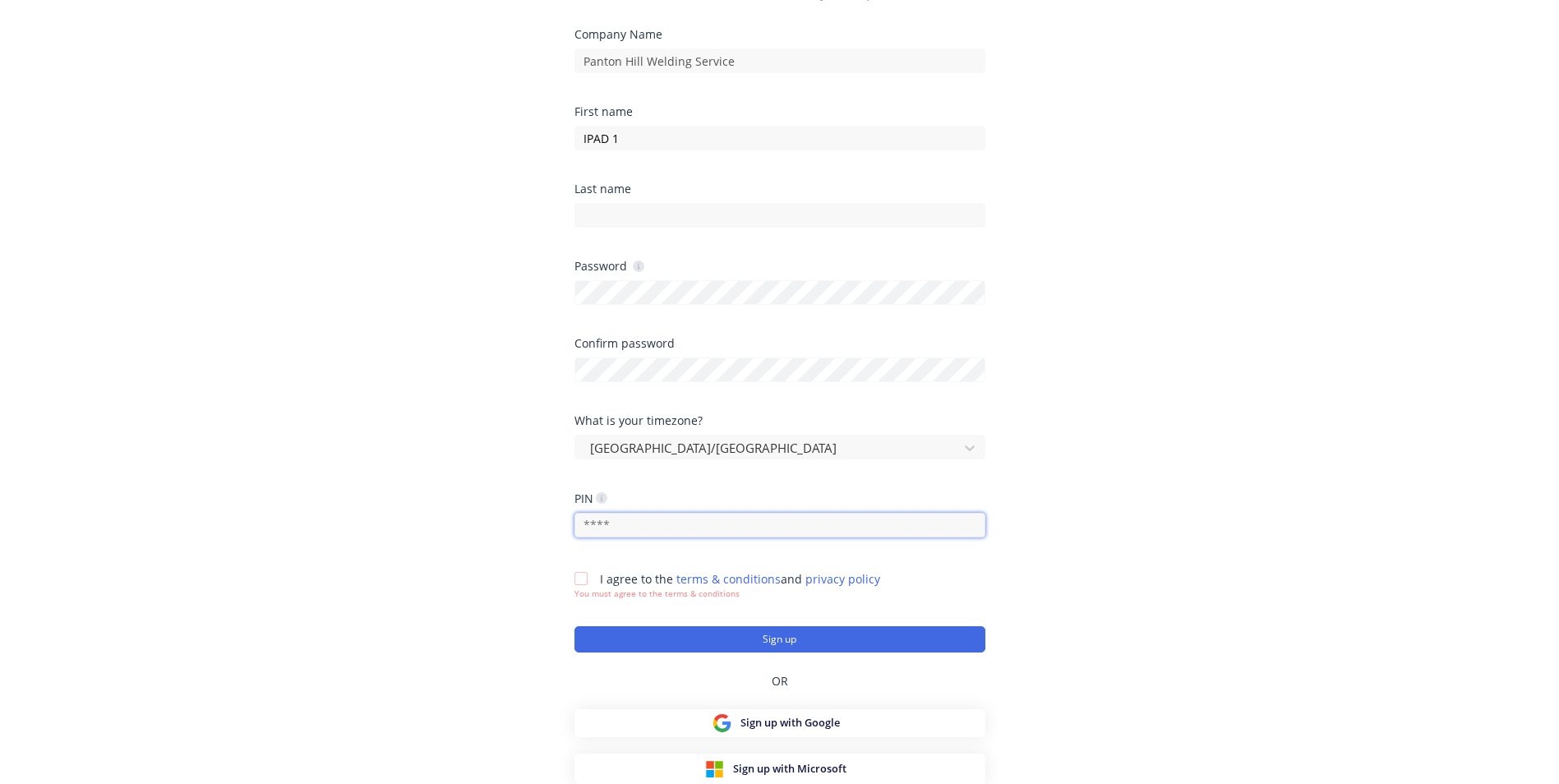 click at bounding box center (780, 525) 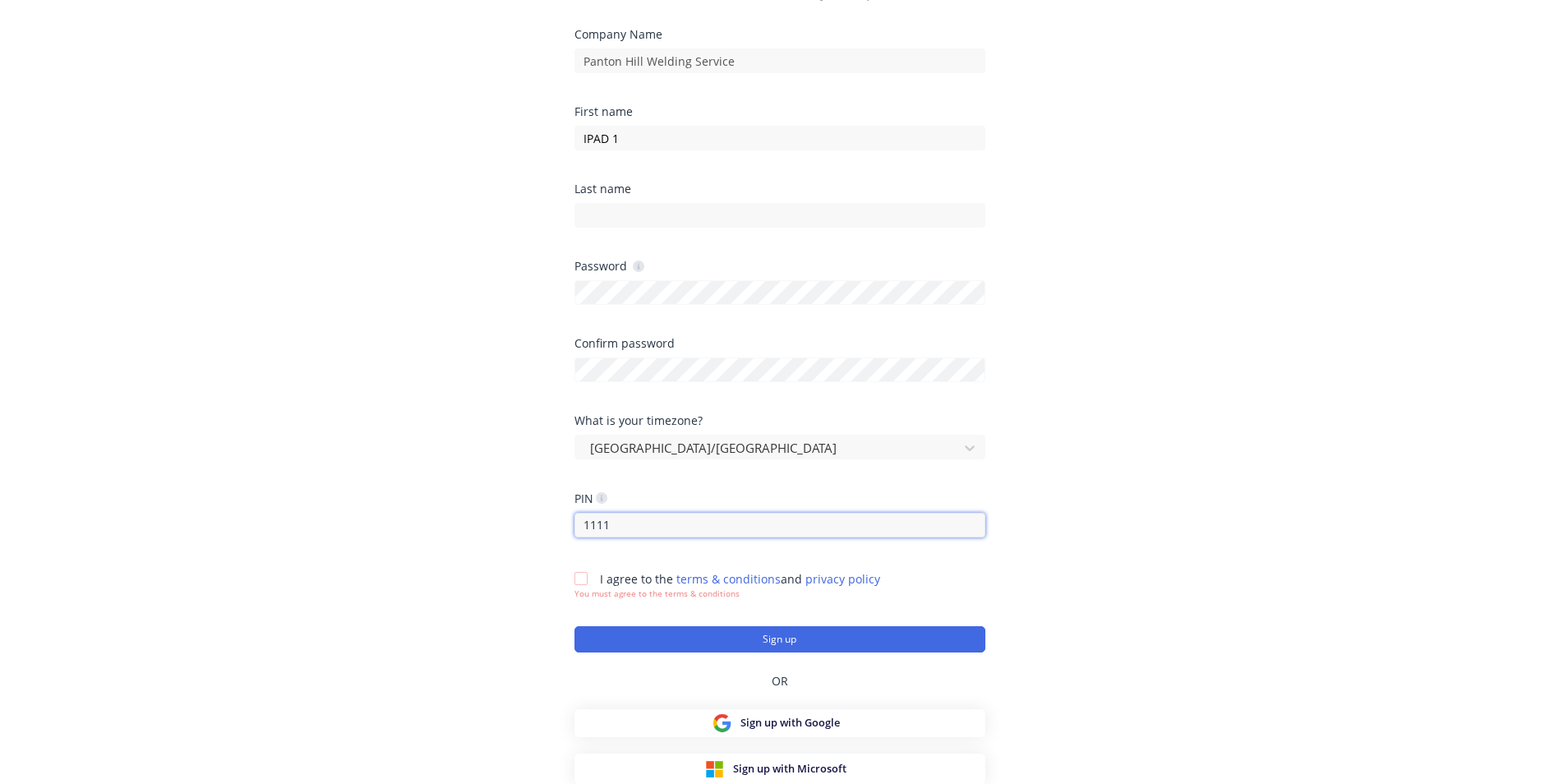 type on "1111" 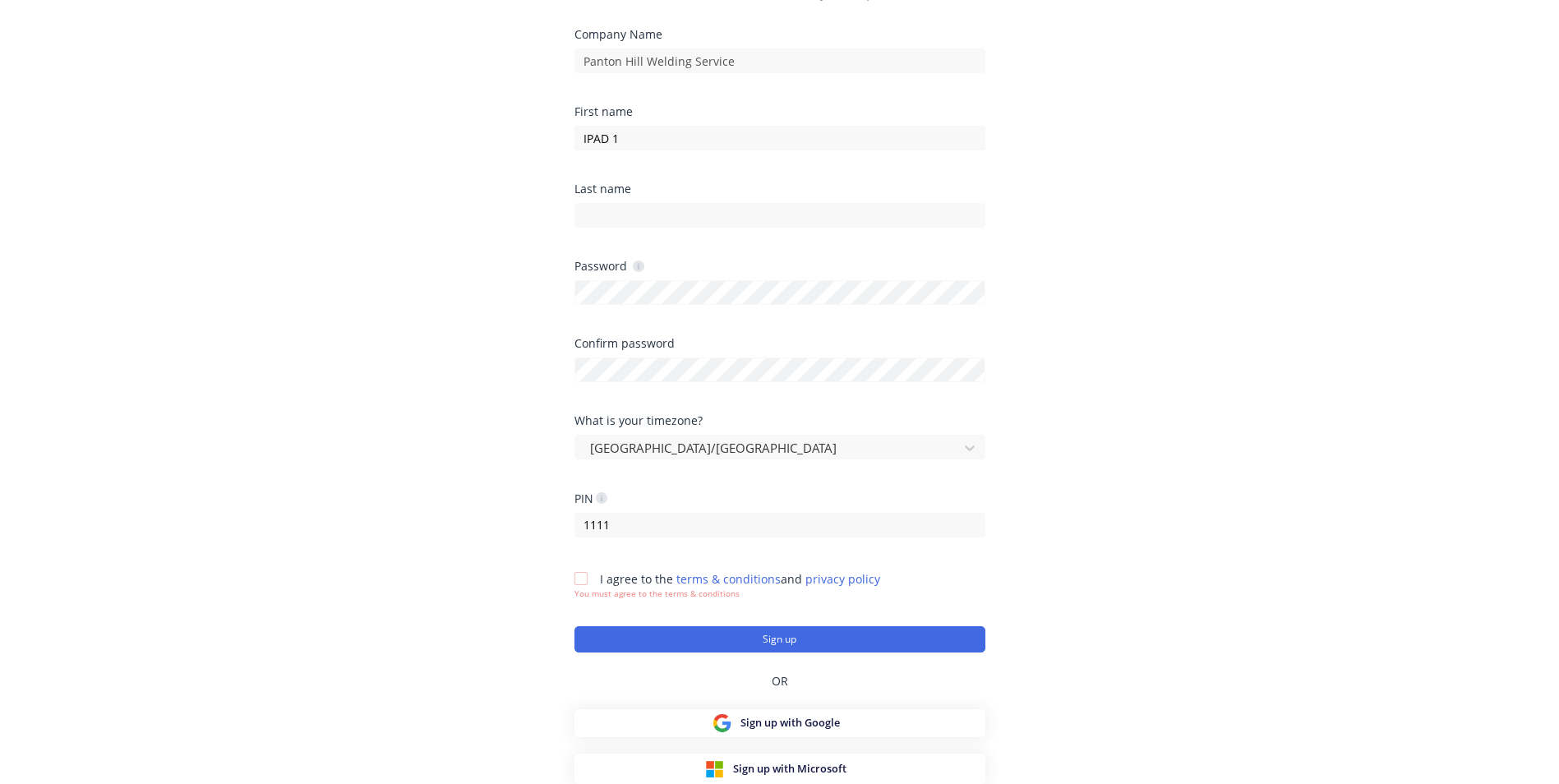 click at bounding box center [581, 579] 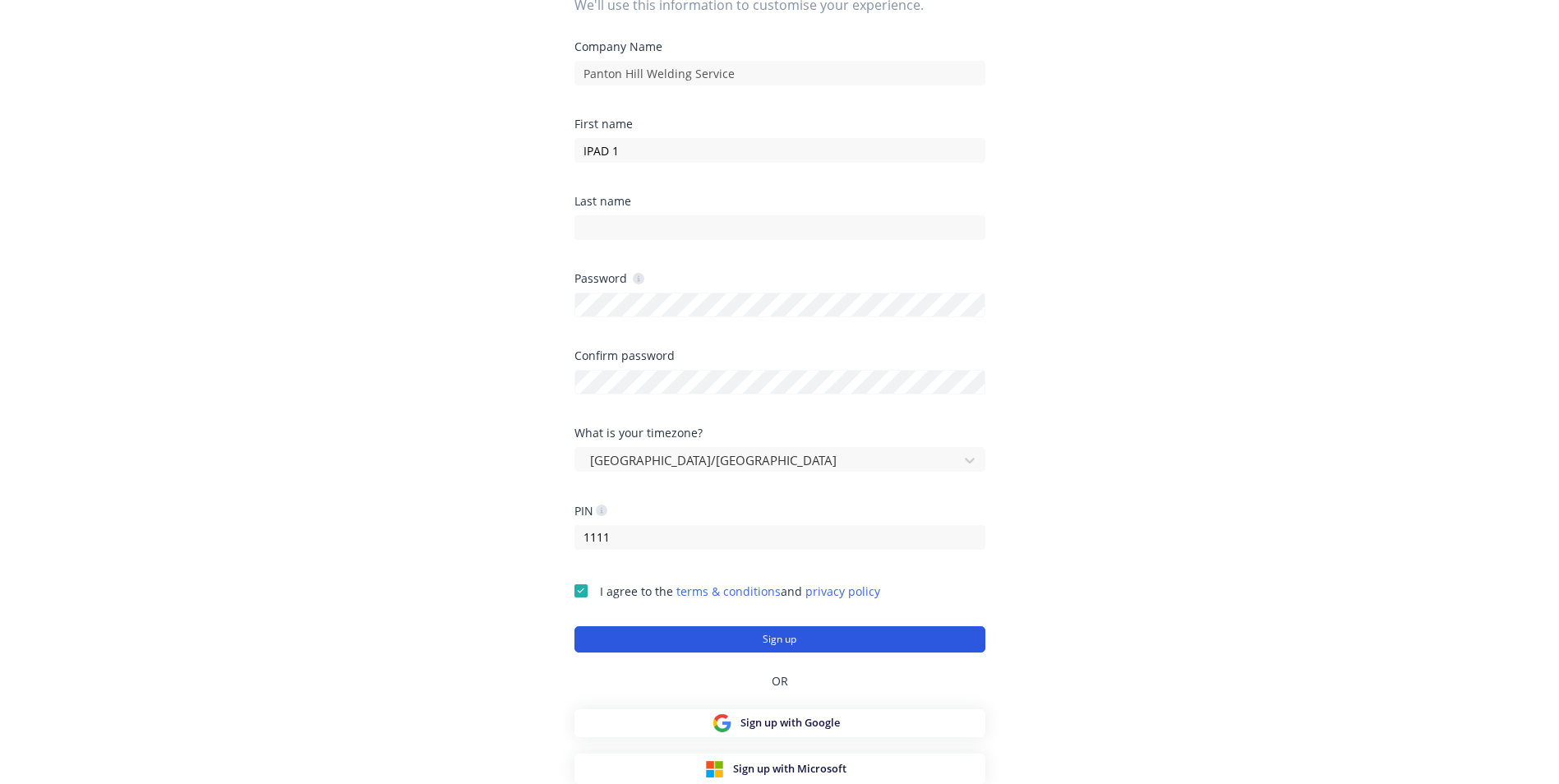 click on "Sign up" at bounding box center [780, 639] 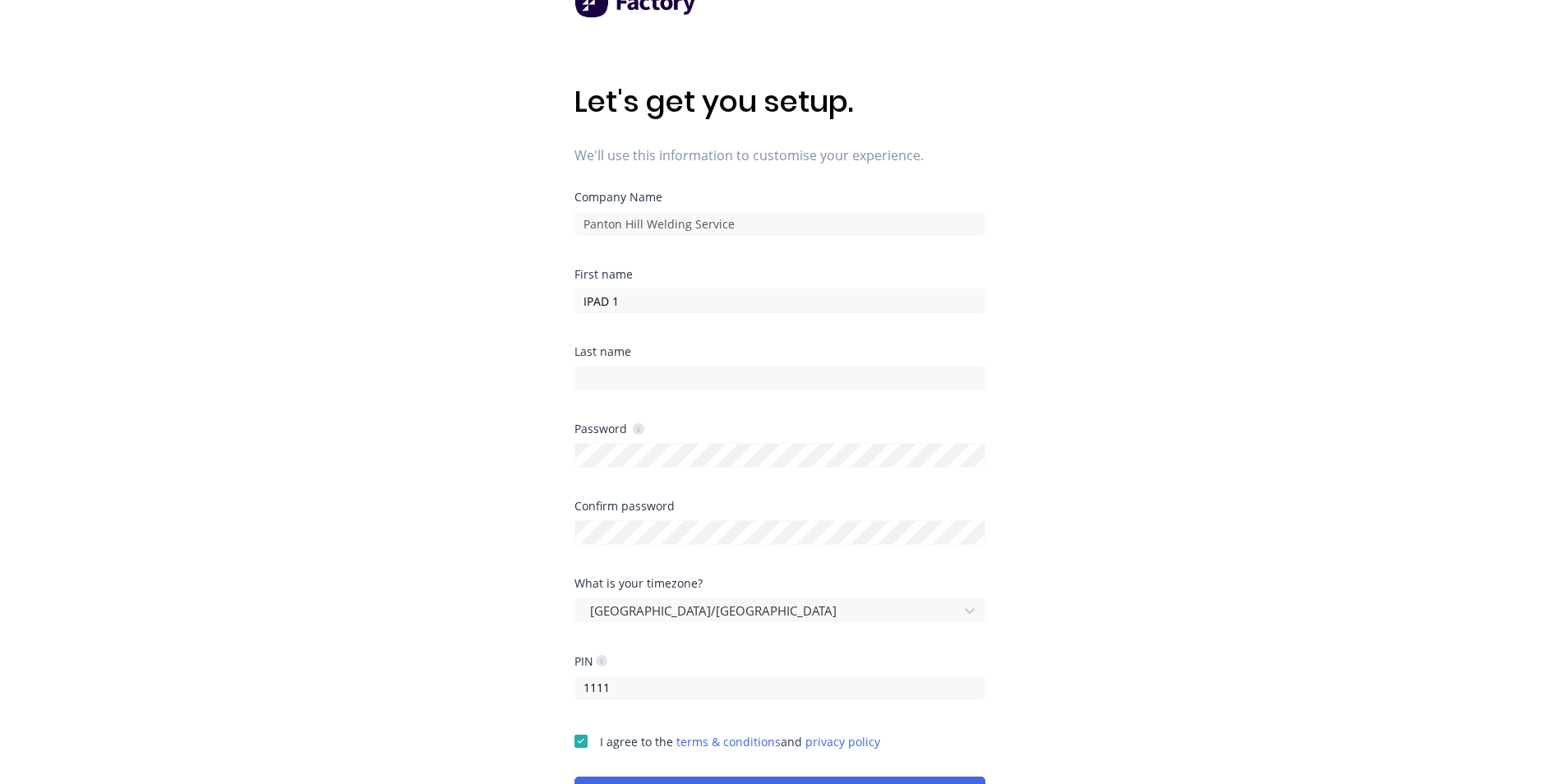 scroll, scrollTop: 82, scrollLeft: 0, axis: vertical 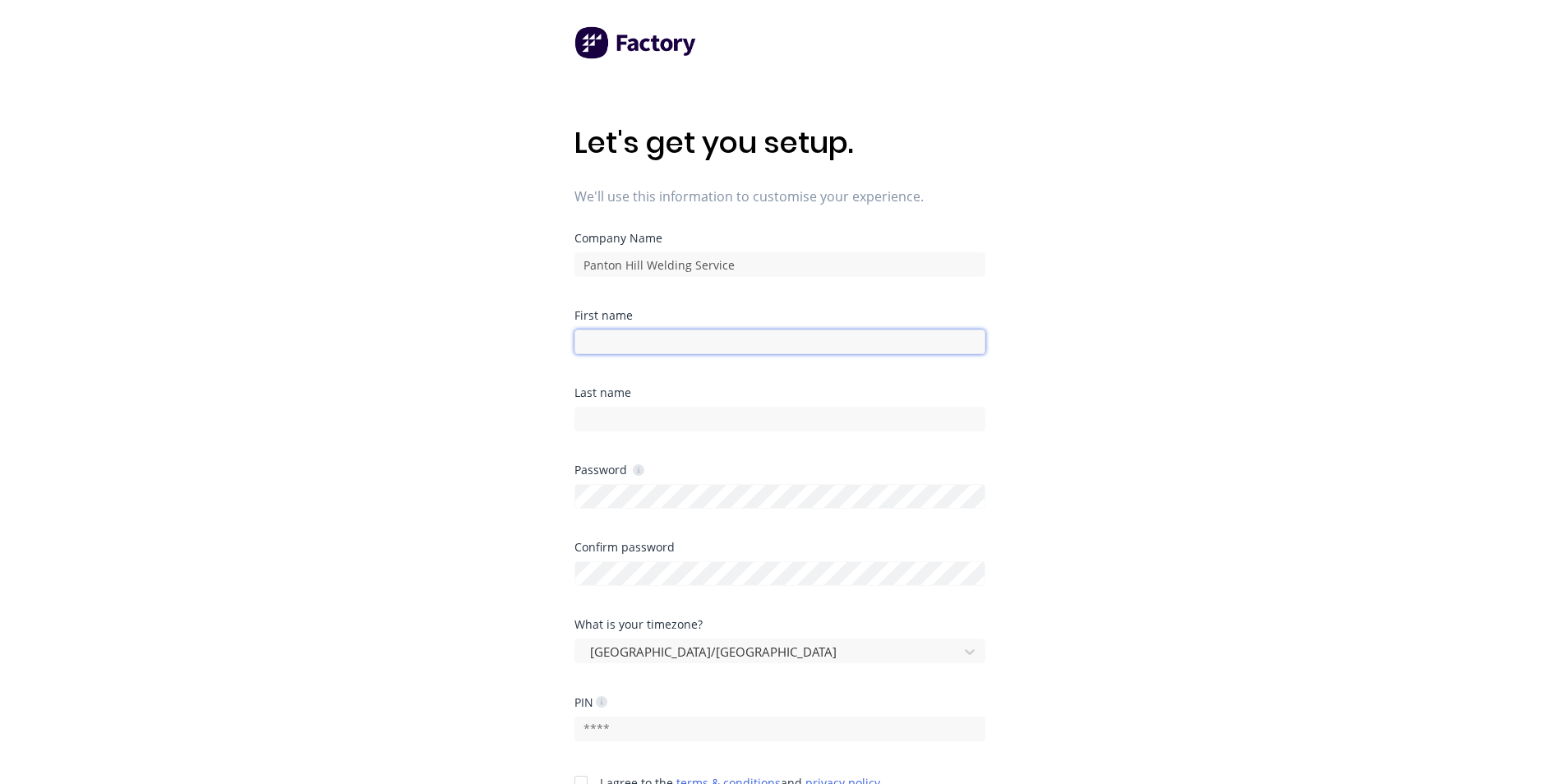 click at bounding box center [780, 342] 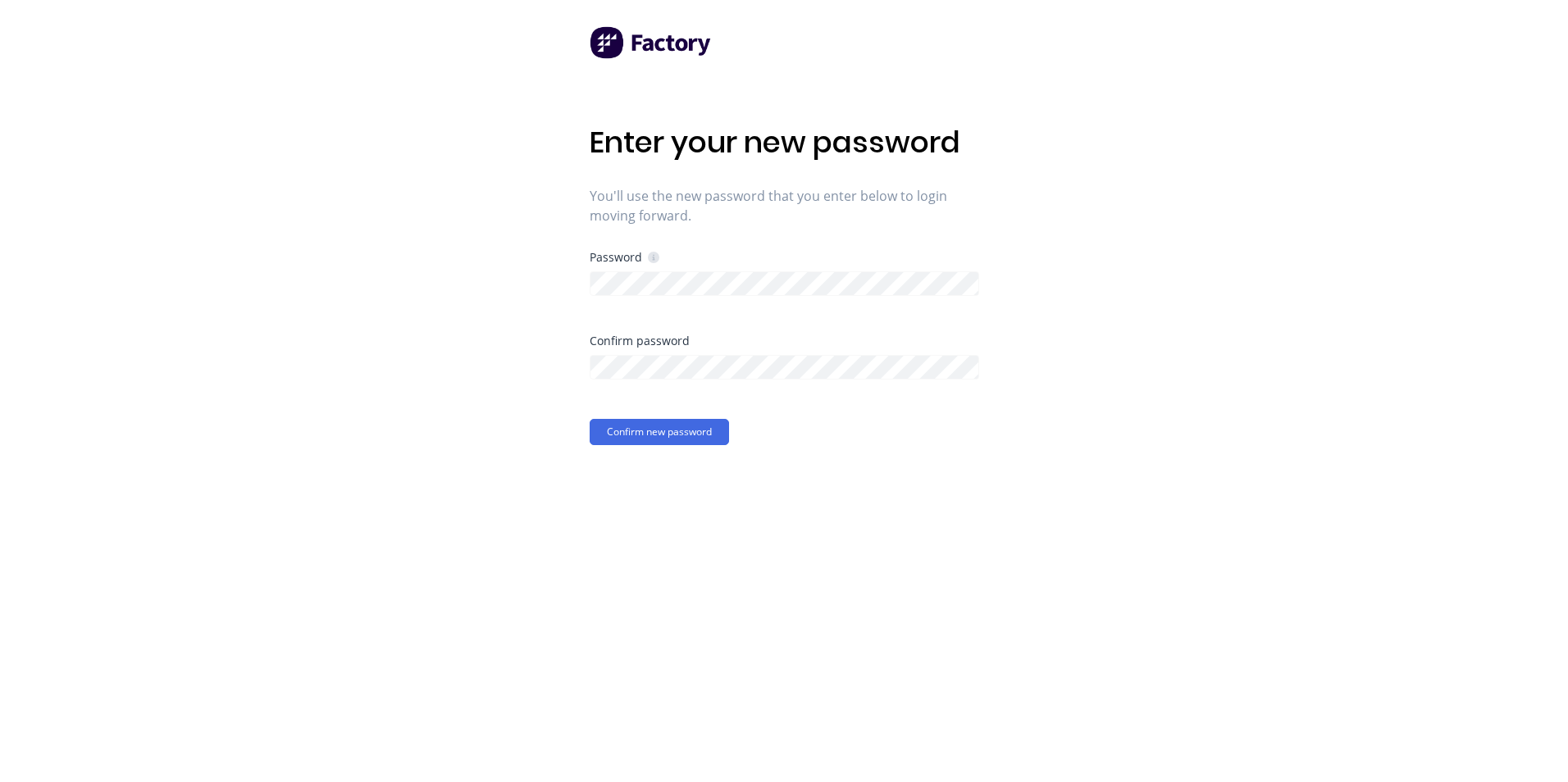 scroll, scrollTop: 0, scrollLeft: 0, axis: both 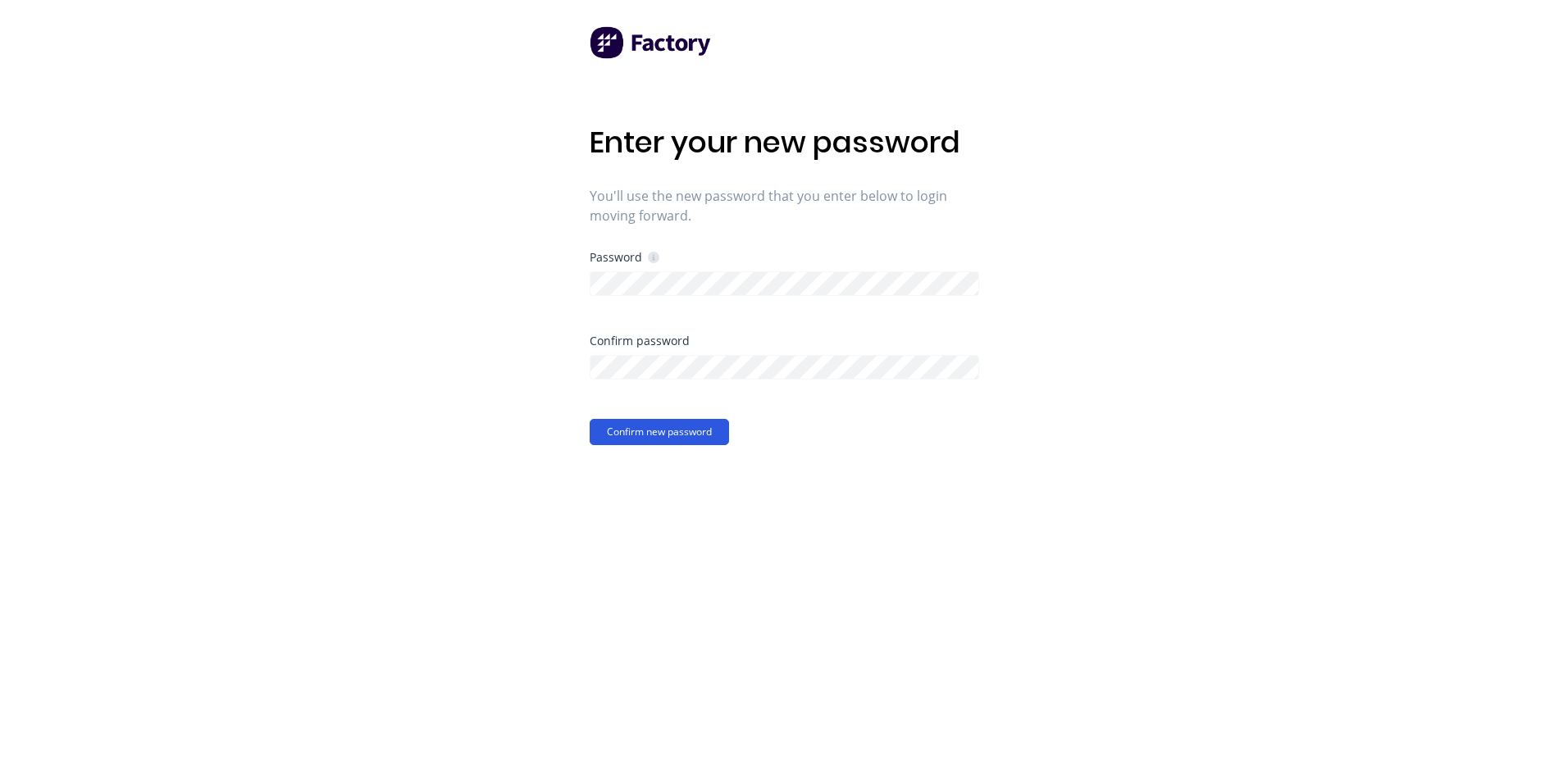 click on "Confirm new password" at bounding box center [659, 432] 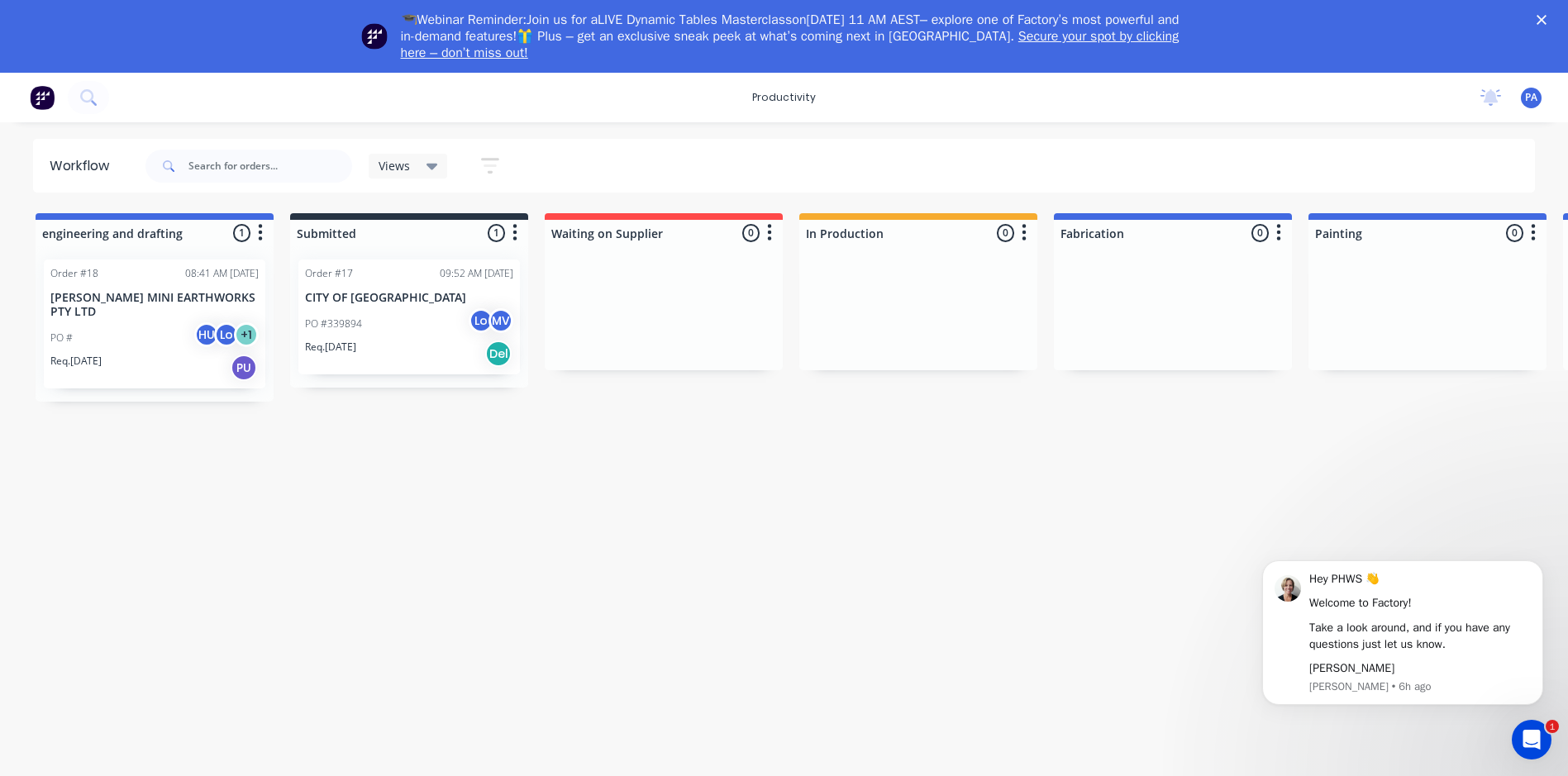 scroll, scrollTop: 0, scrollLeft: 0, axis: both 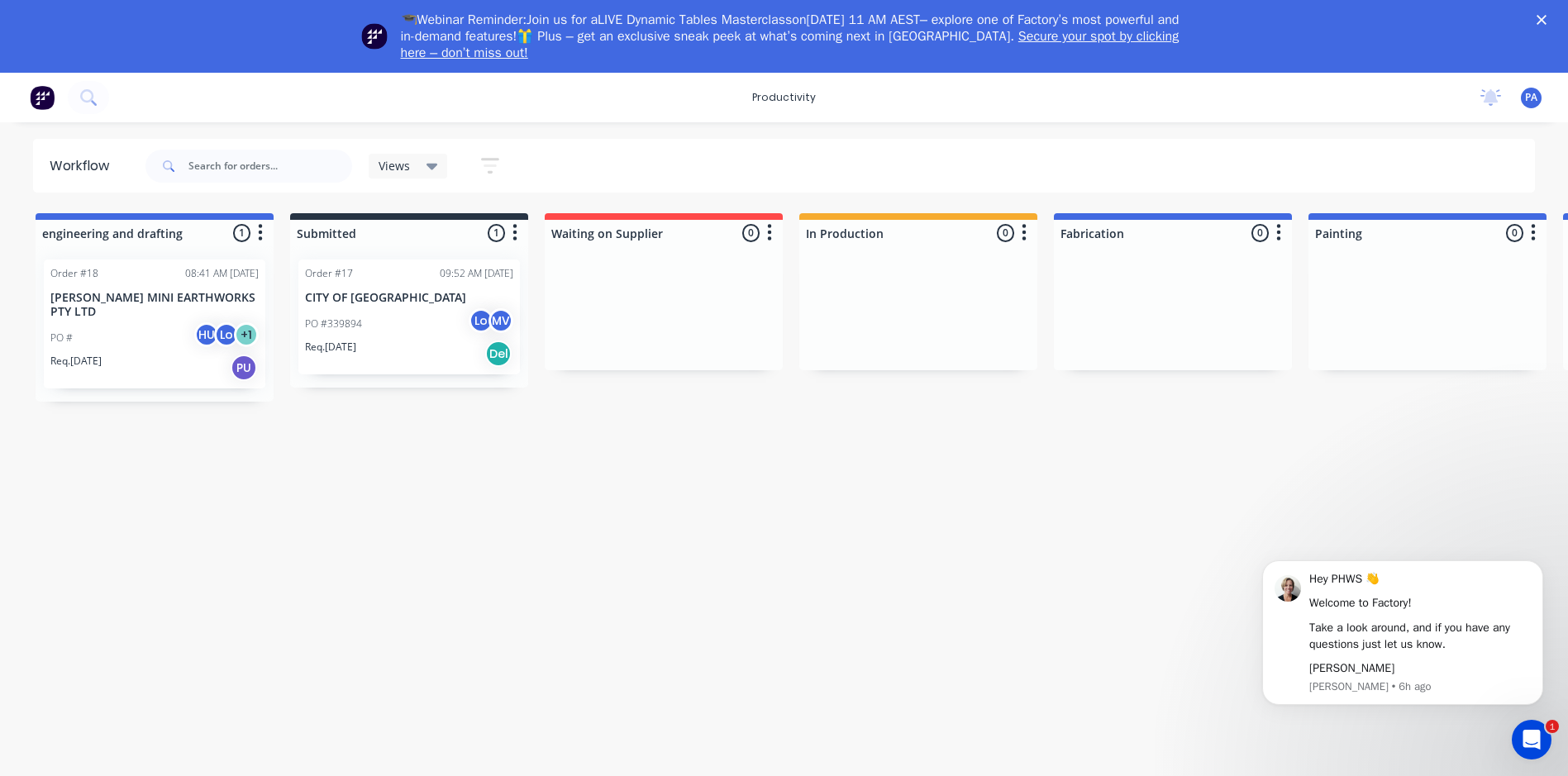 click on "PO #339894" at bounding box center (333, 324) 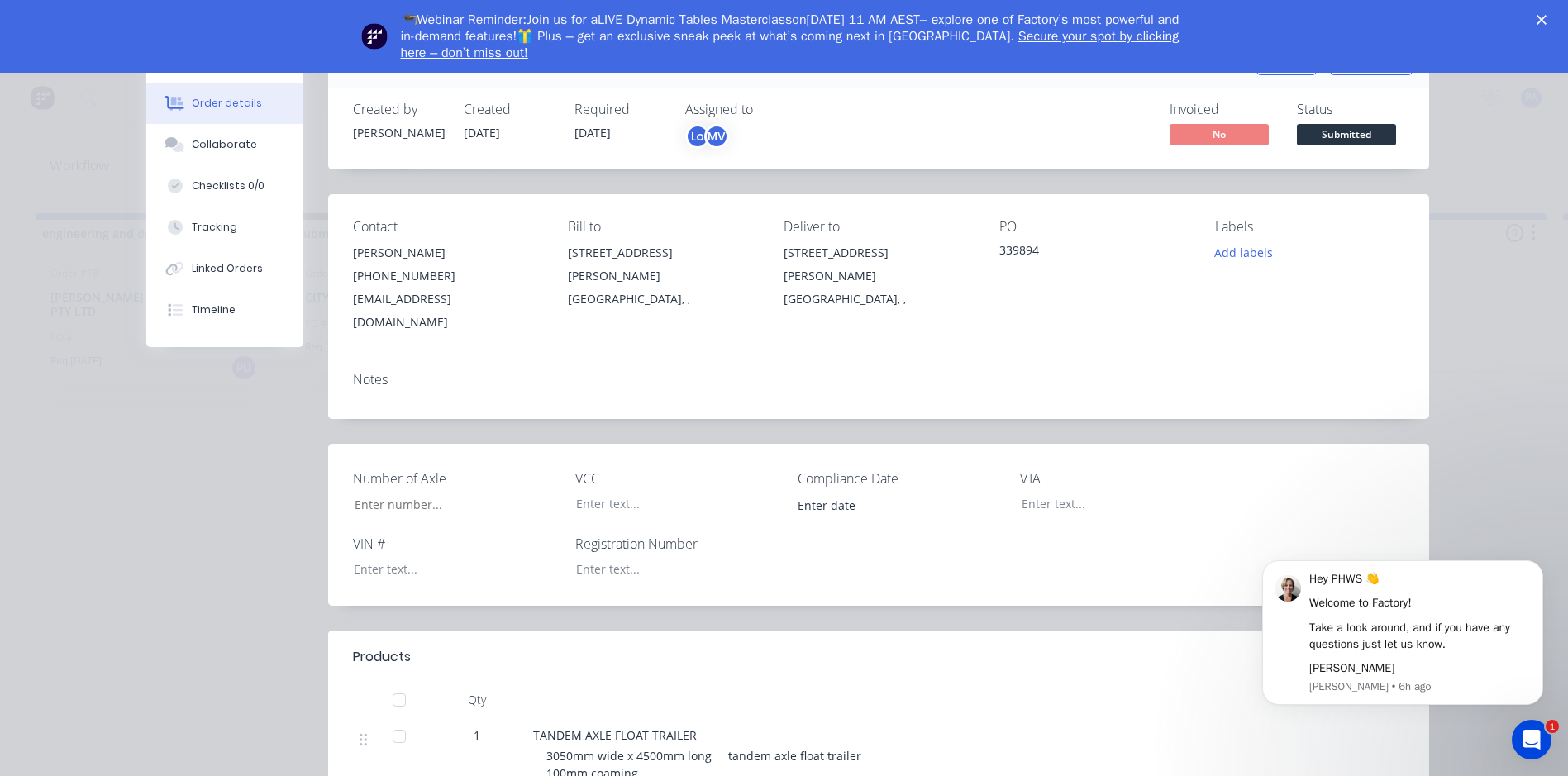 scroll, scrollTop: 83, scrollLeft: 0, axis: vertical 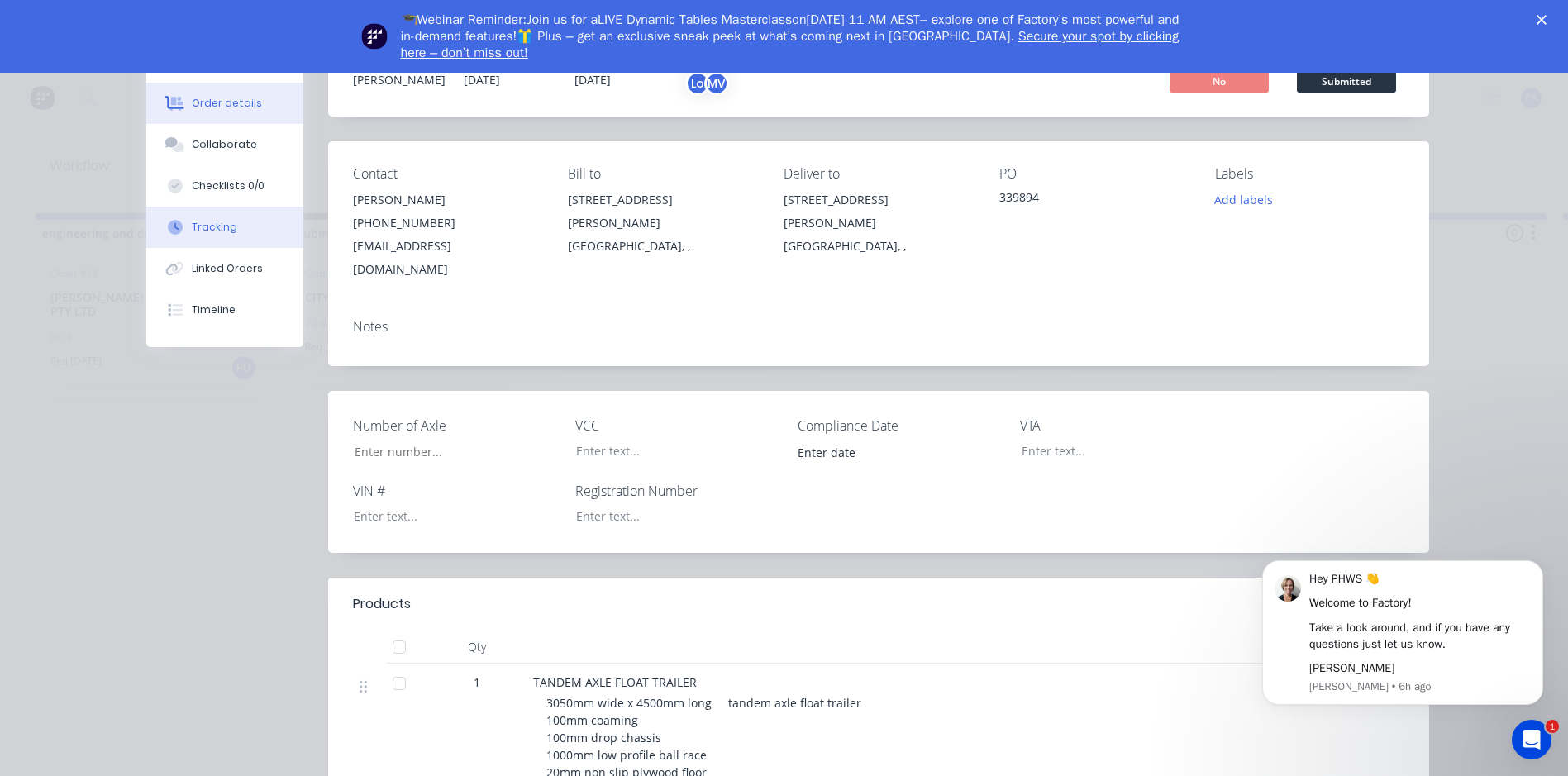 click on "Tracking" at bounding box center [214, 227] 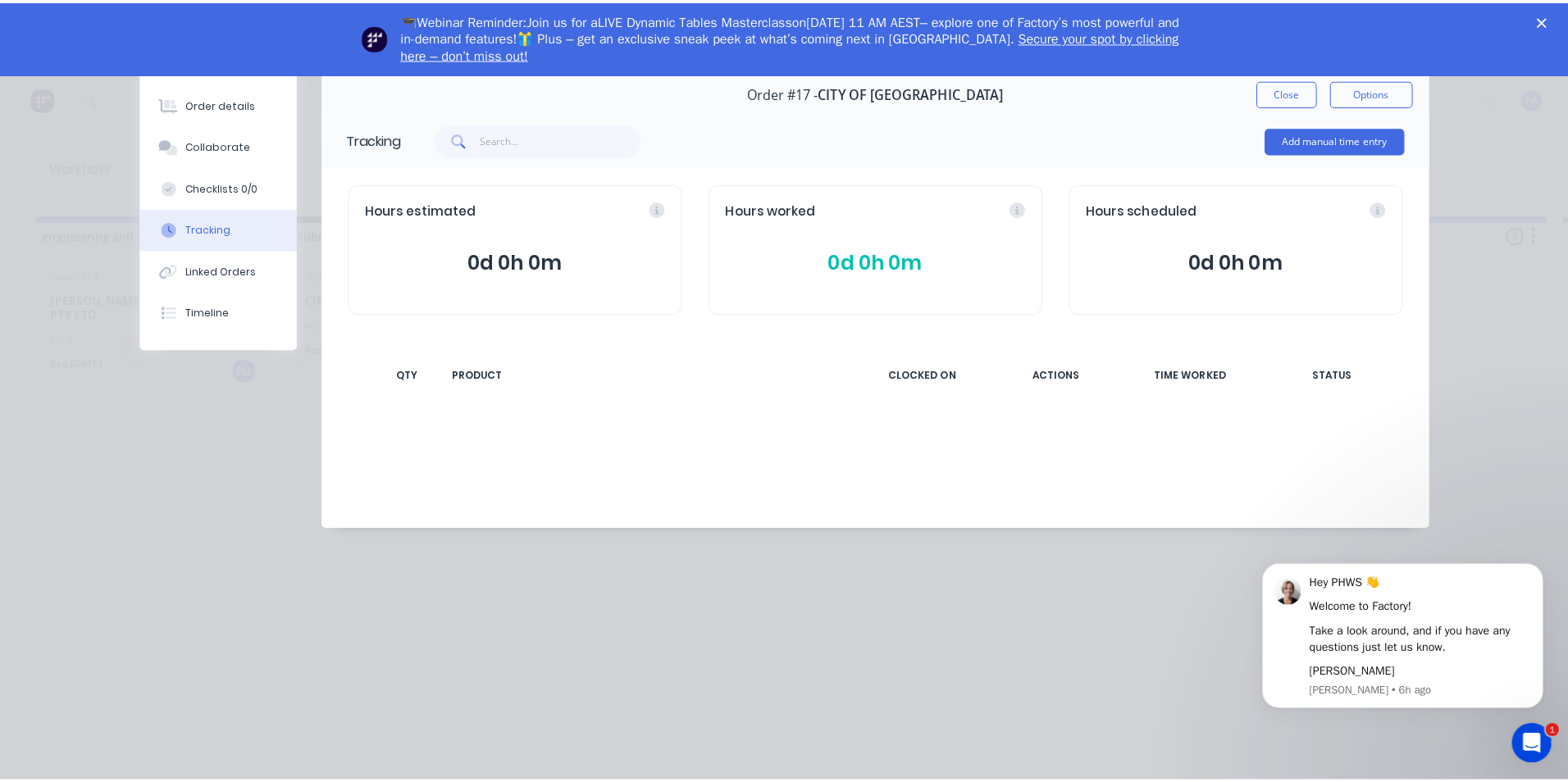 scroll, scrollTop: 0, scrollLeft: 0, axis: both 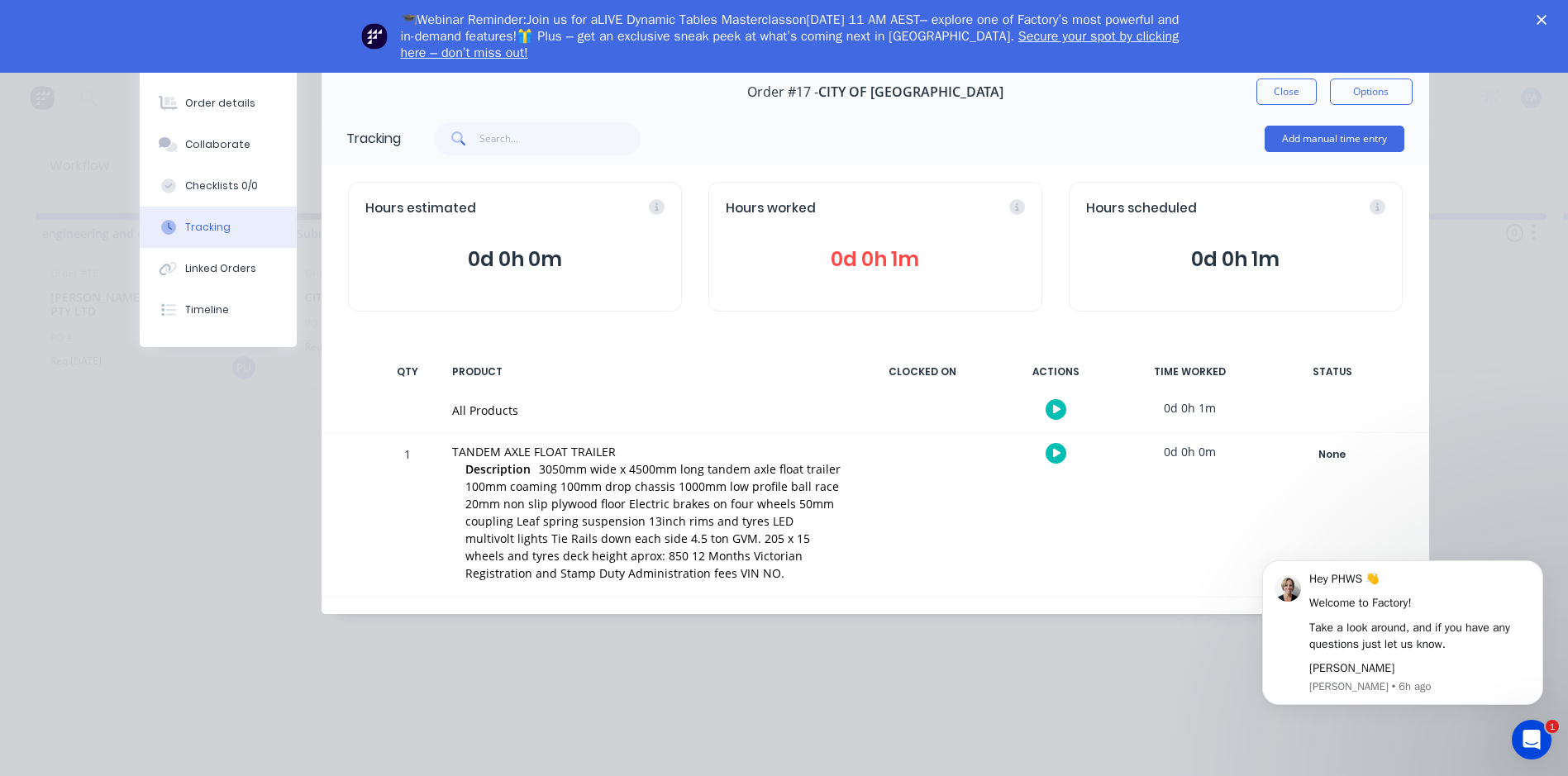 click 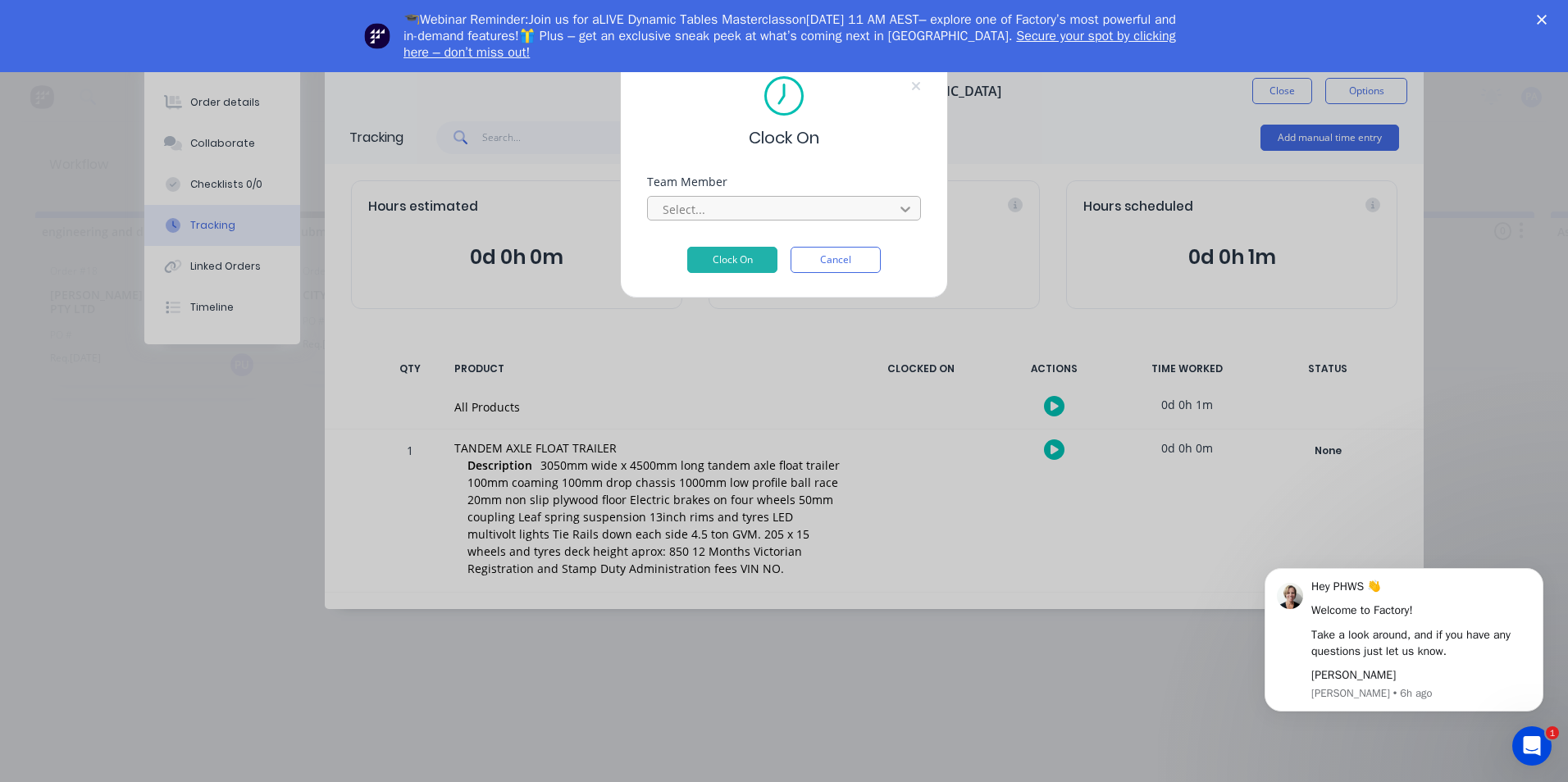 click 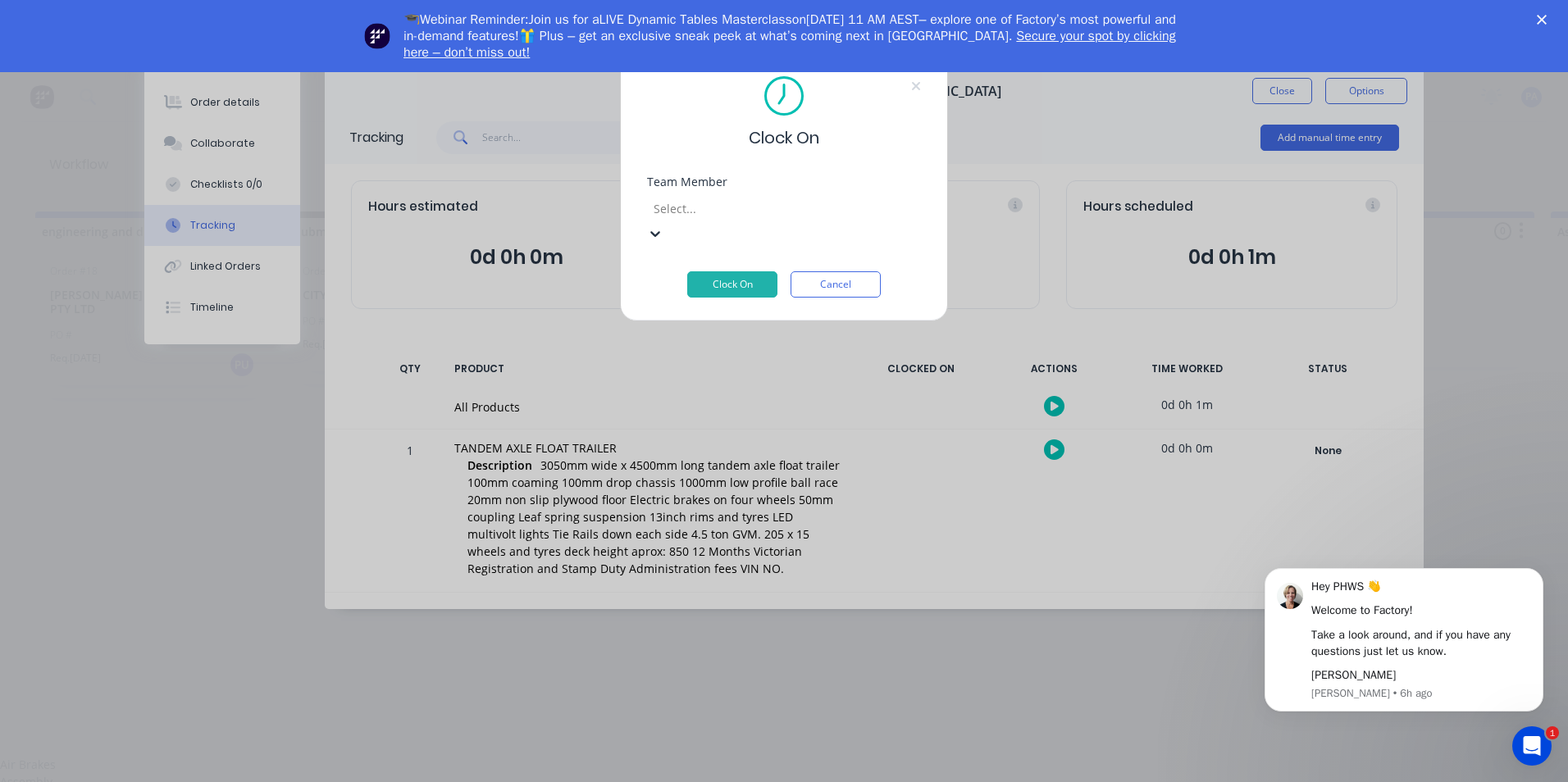 scroll, scrollTop: 246, scrollLeft: 0, axis: vertical 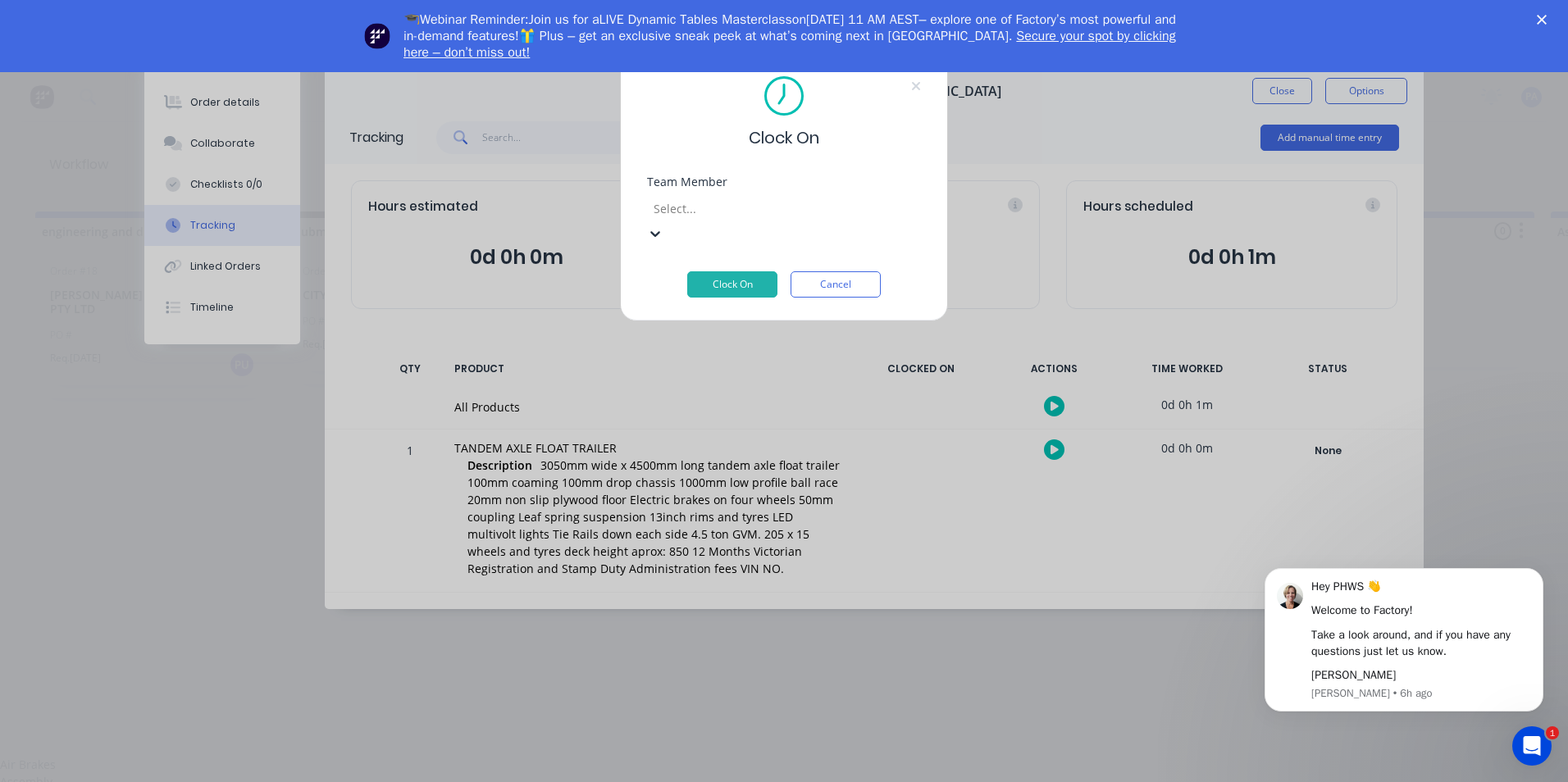 click on "PHWS ADMINISTRATION" at bounding box center (777, 1005) 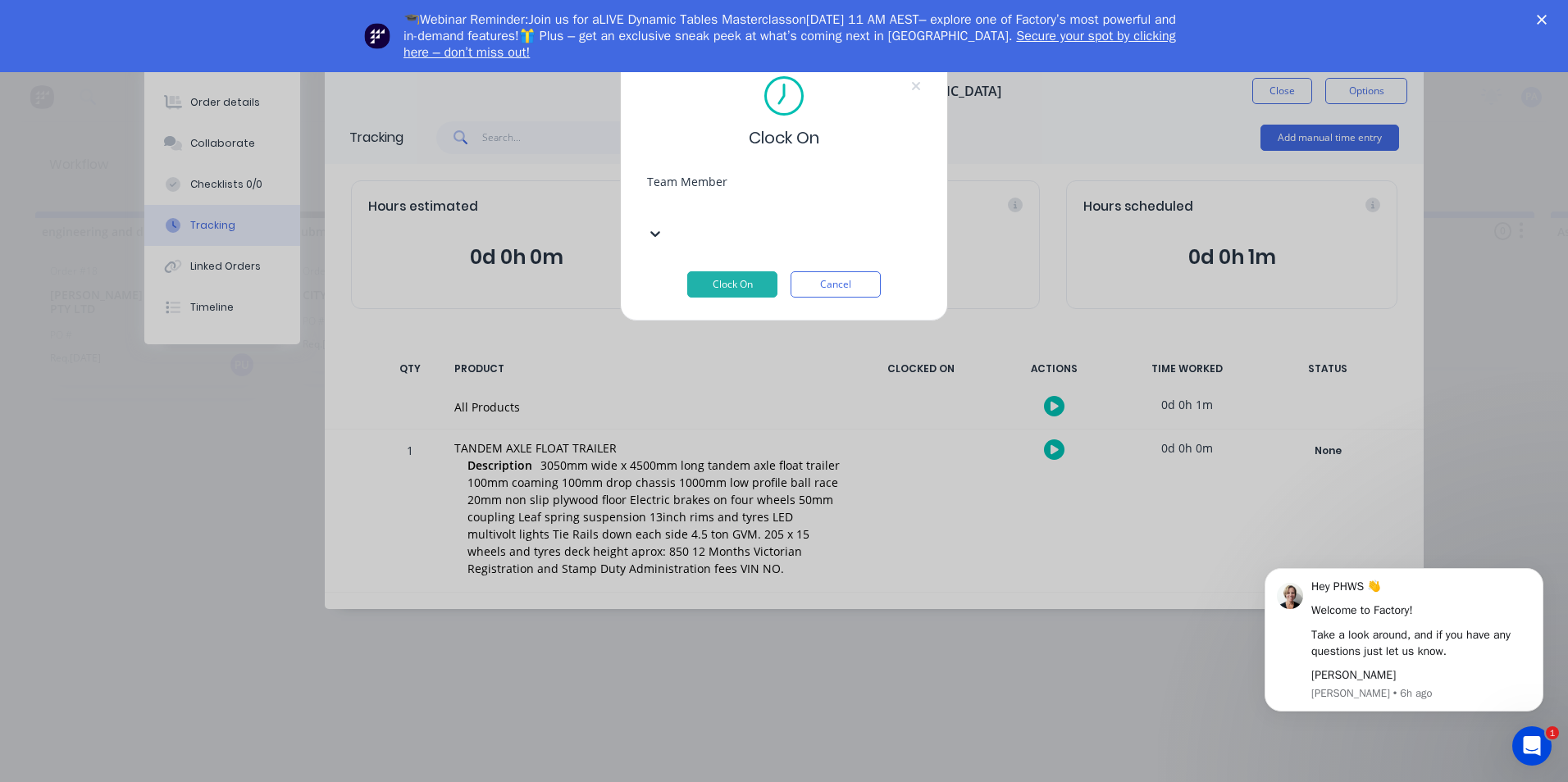 click at bounding box center (655, 233) 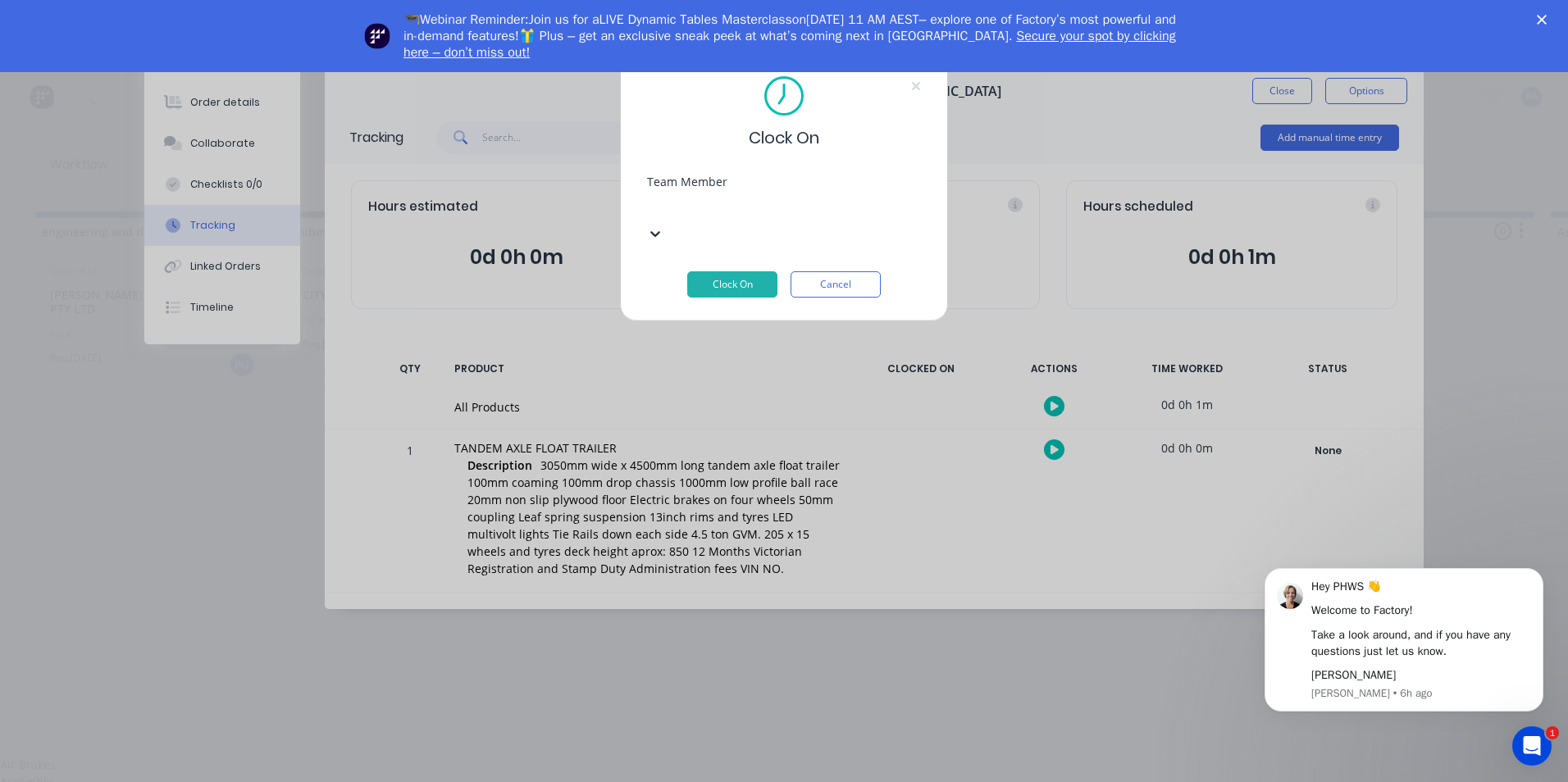 scroll, scrollTop: 0, scrollLeft: 0, axis: both 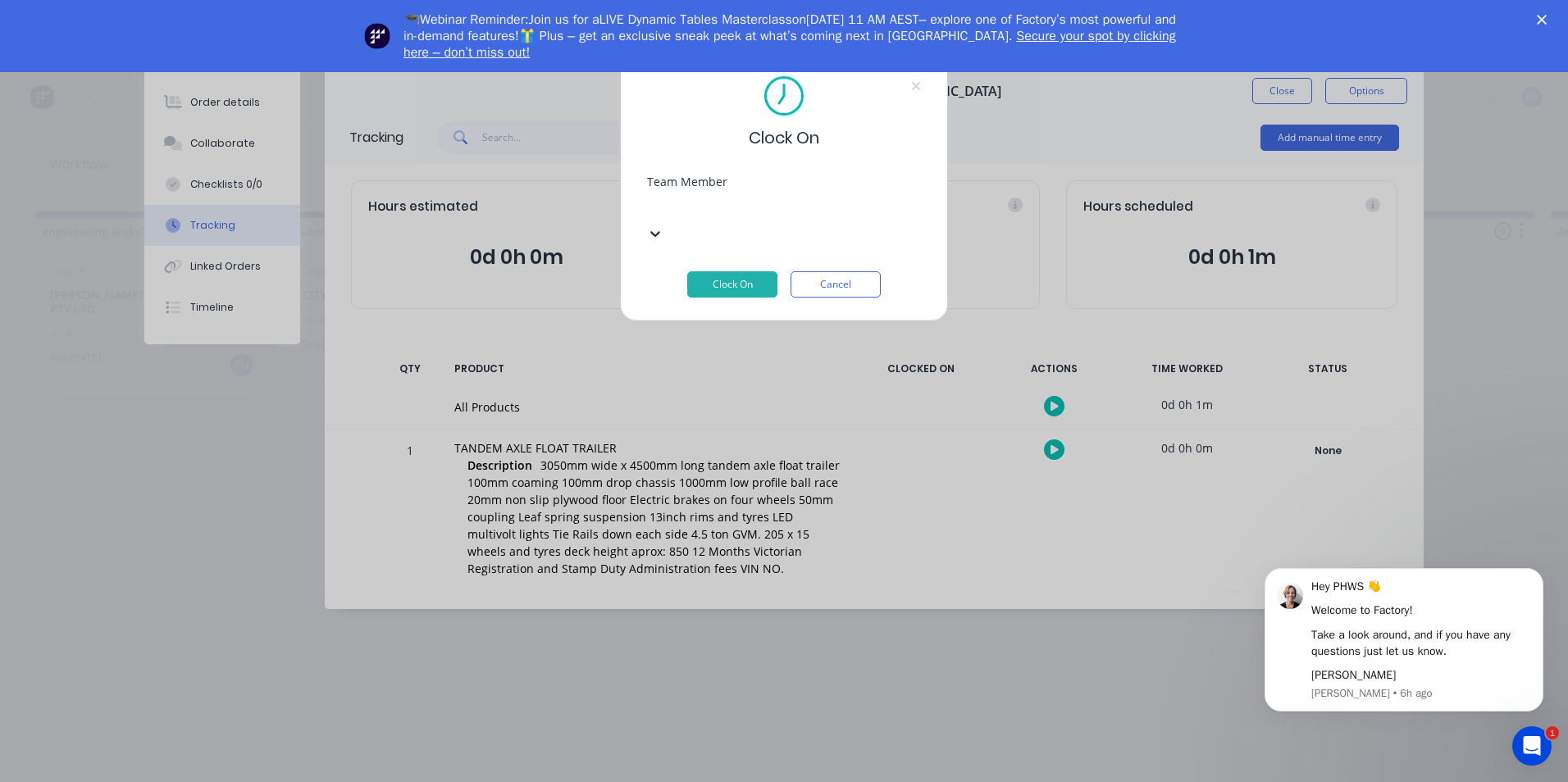 drag, startPoint x: 824, startPoint y: 206, endPoint x: 807, endPoint y: 203, distance: 17.262677 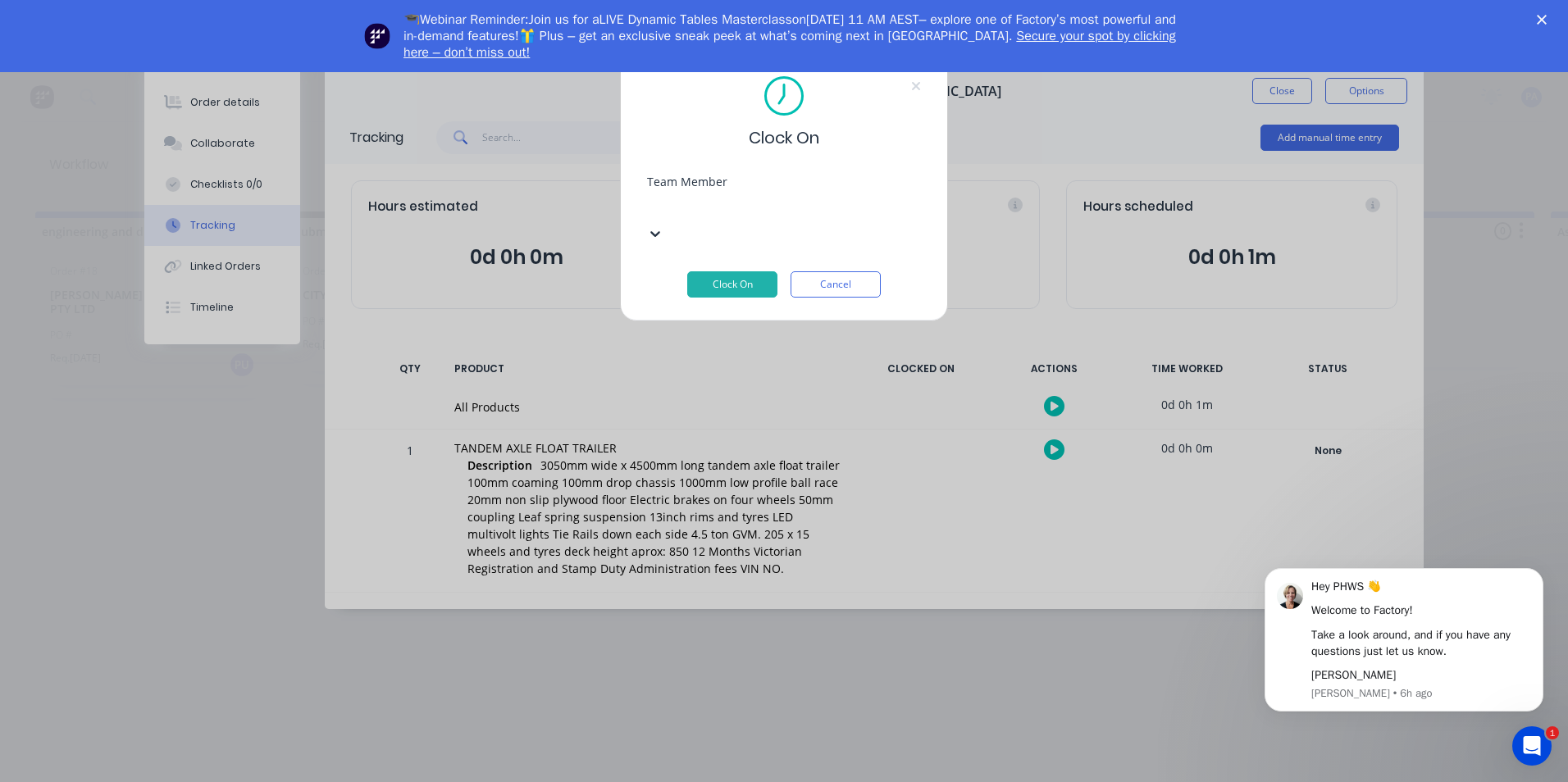 click 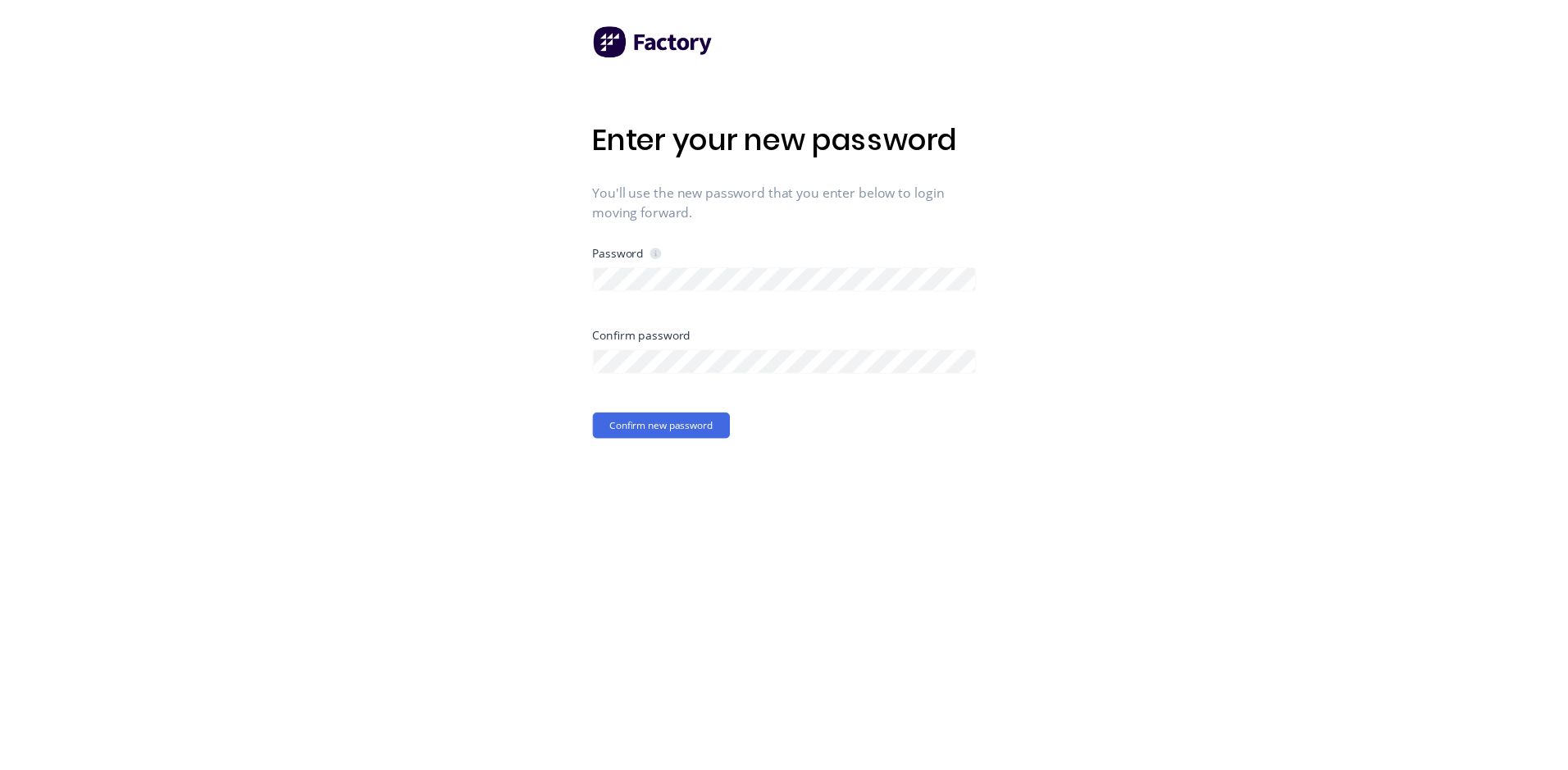 scroll, scrollTop: 0, scrollLeft: 0, axis: both 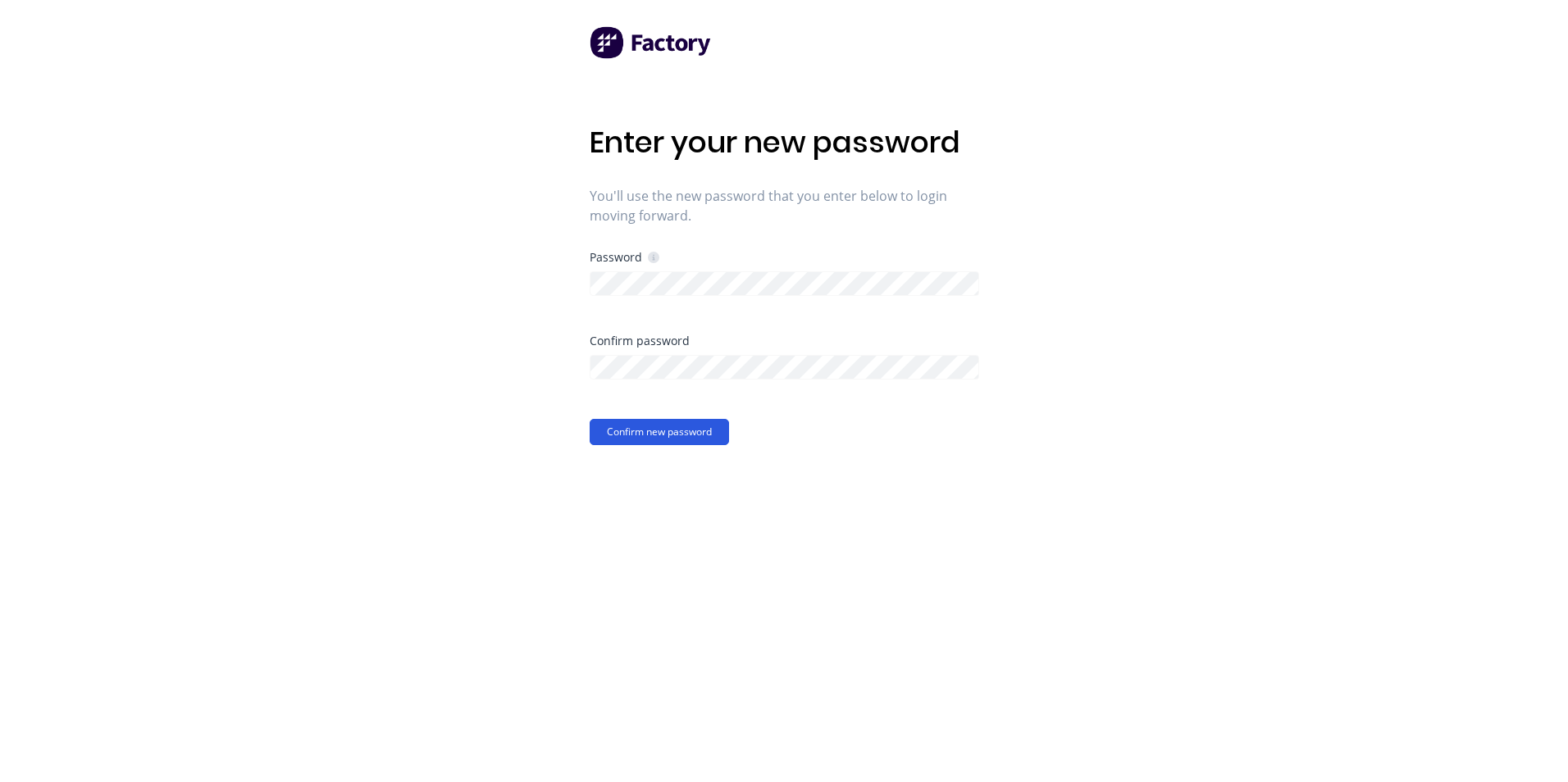 click on "Confirm new password" at bounding box center (659, 432) 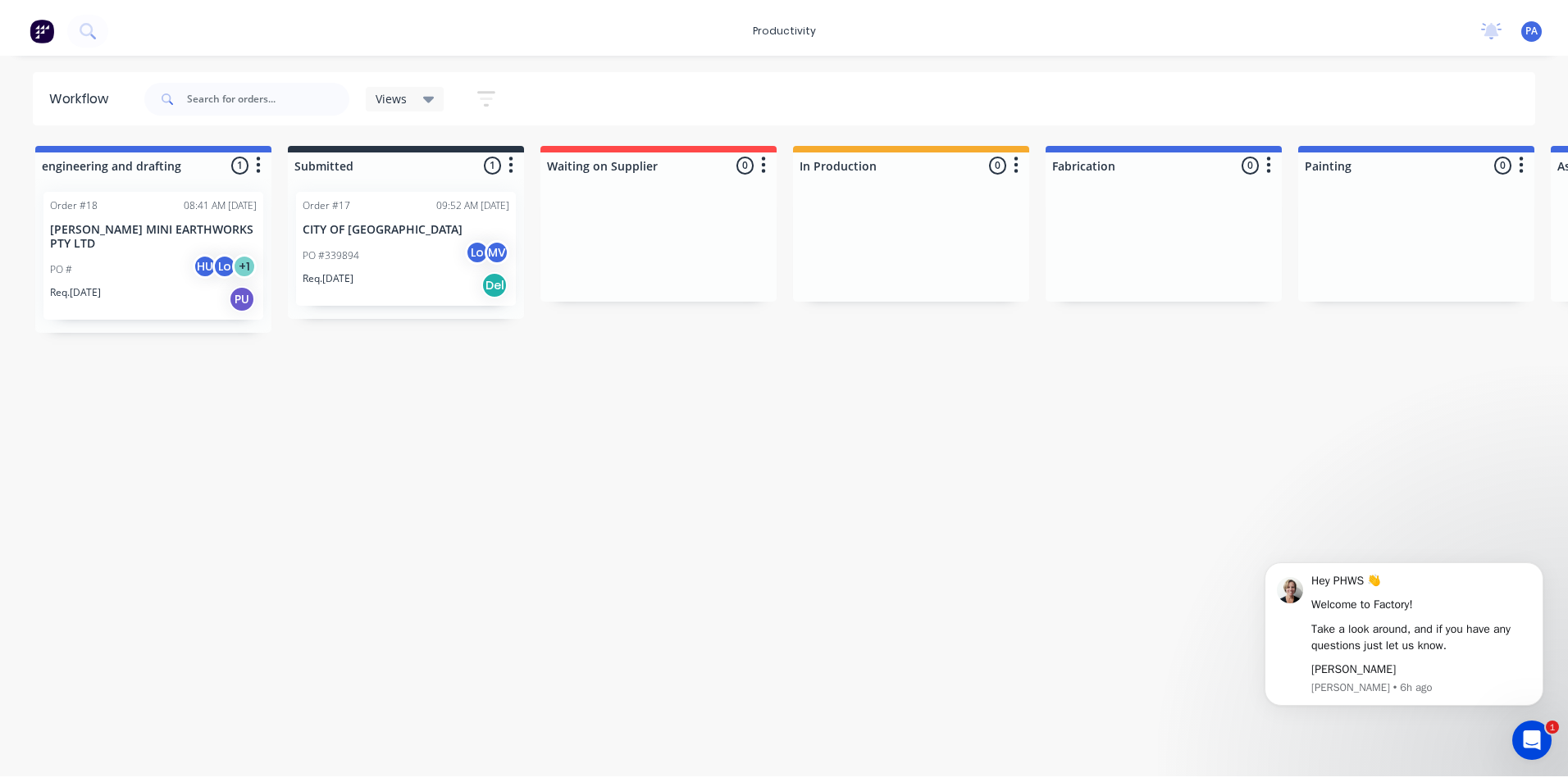scroll, scrollTop: 0, scrollLeft: 0, axis: both 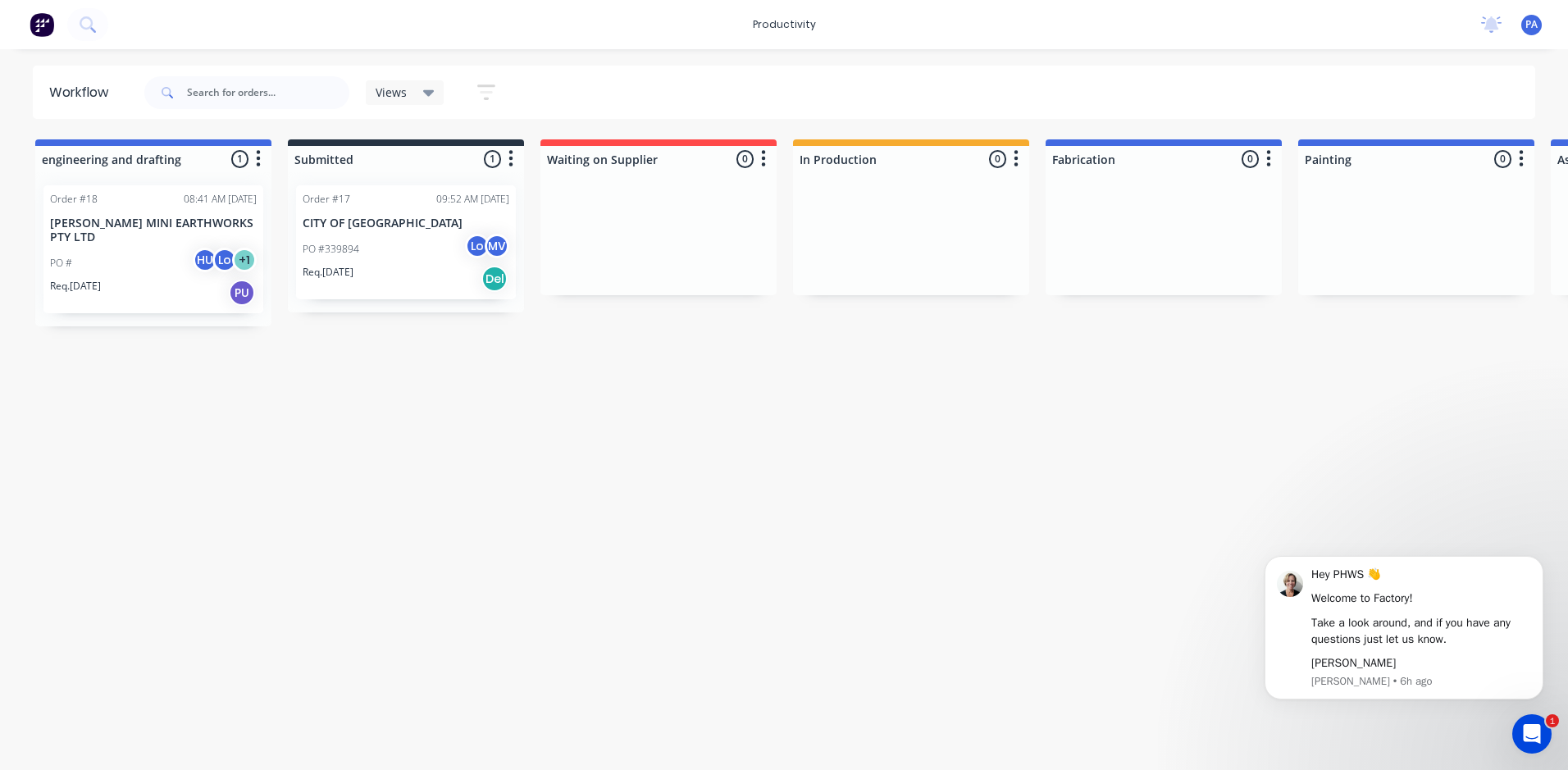 click on "Workflow Views Save new view None   (Default) edit   Show/Hide statuses Show line item cards Show line item cards Hide line item cards Sort by Created date Created date Required date Order number Customer name Most recent Filter by assignee Filter by labels engineering and drafting  1 Sort By Created date Required date Order number Customer name Most recent Order #18 08:41 AM [DATE] [PERSON_NAME] MINI EARTHWORKS PTY LTD PO # HU Lo + 1 Req. [DATE] PU Submitted 1 Sort By Created date Required date Order number Customer name Most recent Order #17 09:52 AM [DATE] CITY OF [GEOGRAPHIC_DATA] PO #339894 Lo MV Req. [DATE] Del Waiting on Supplier 0 Sort By Created date Required date Order number Customer name Most recent In Production 0 Sort By Created date Required date Order number Customer name Most recent Fabrication 0 Sort By Created date Required date Order number Customer name Most recent Painting 0 Sort By Created date Required date Order number Customer name Most recent Assembly 0 Sort By Created date Required date" at bounding box center (784, 401) 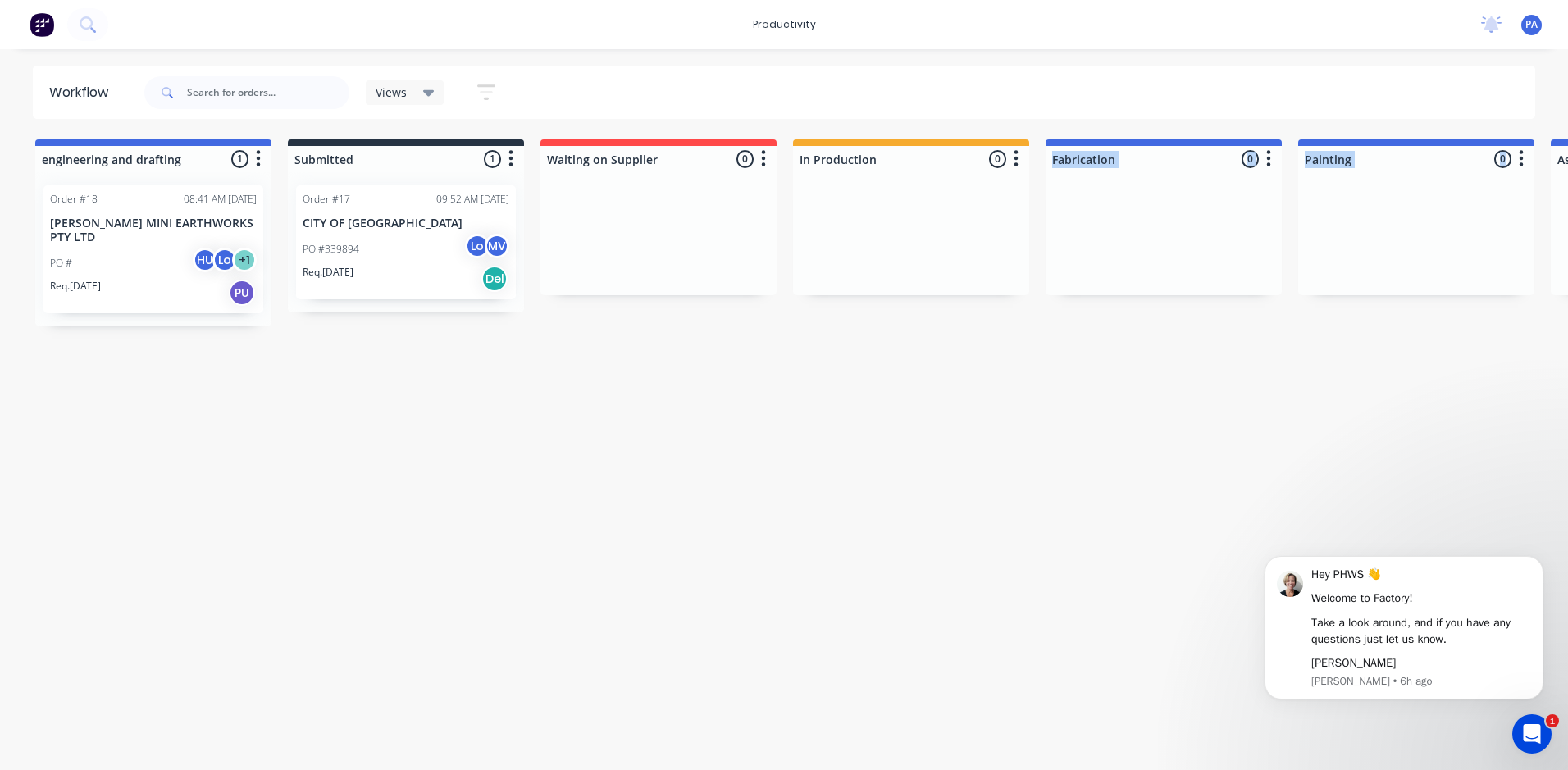 drag, startPoint x: 1325, startPoint y: 204, endPoint x: 932, endPoint y: 182, distance: 393.61529 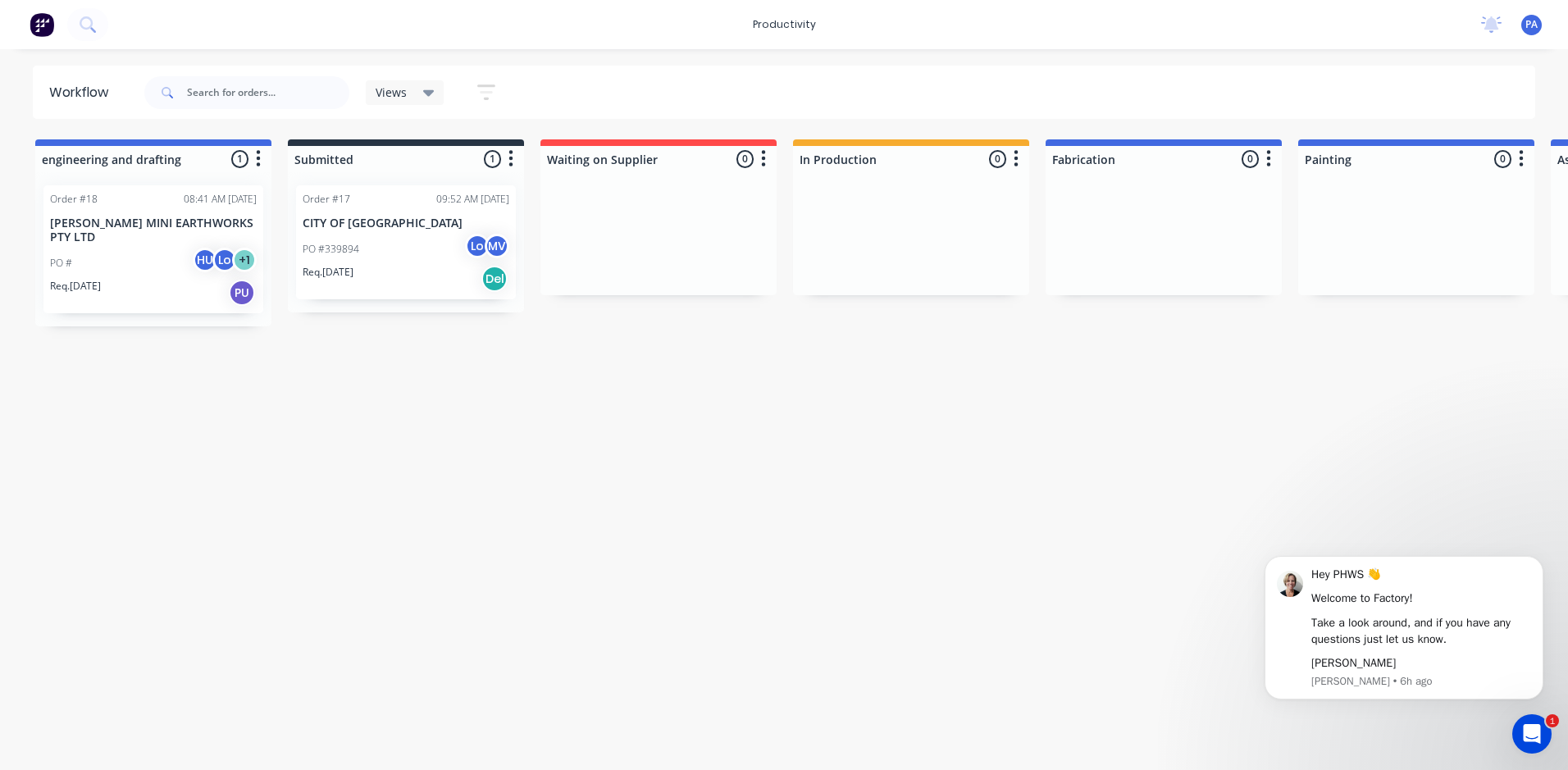 drag, startPoint x: 932, startPoint y: 182, endPoint x: 892, endPoint y: 348, distance: 170.75128 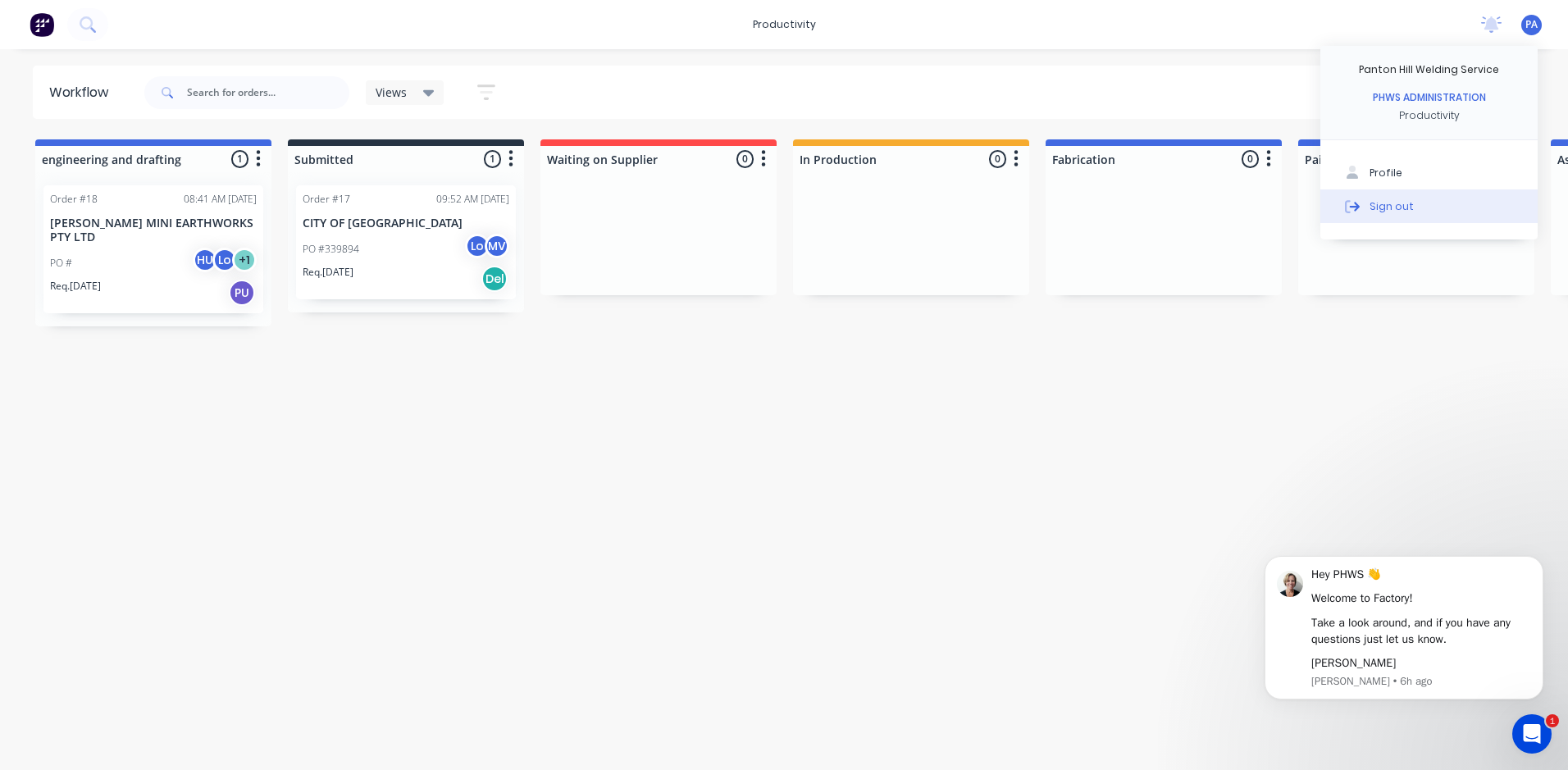 click on "Sign out" at bounding box center [1392, 206] 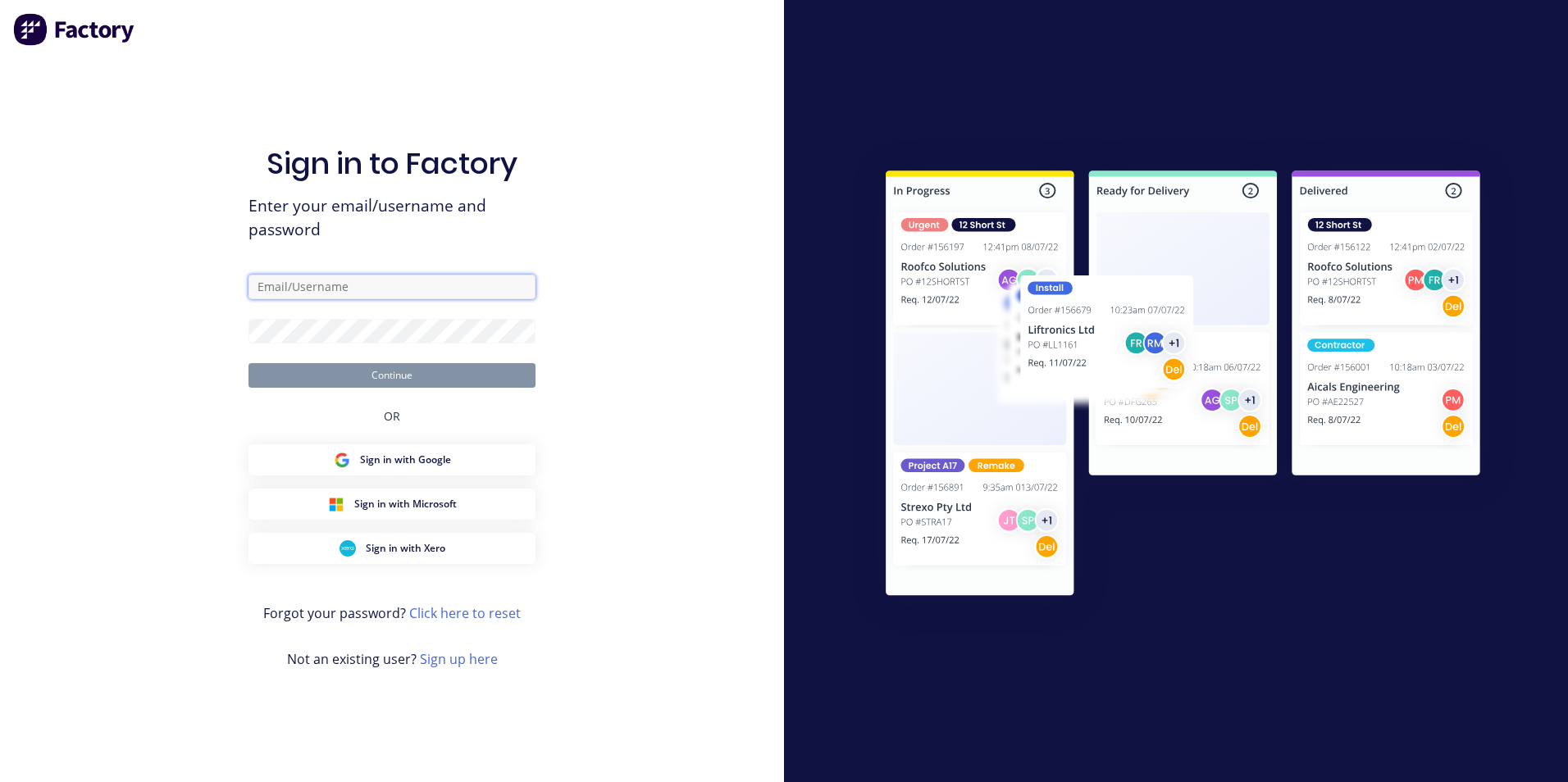 click at bounding box center [392, 287] 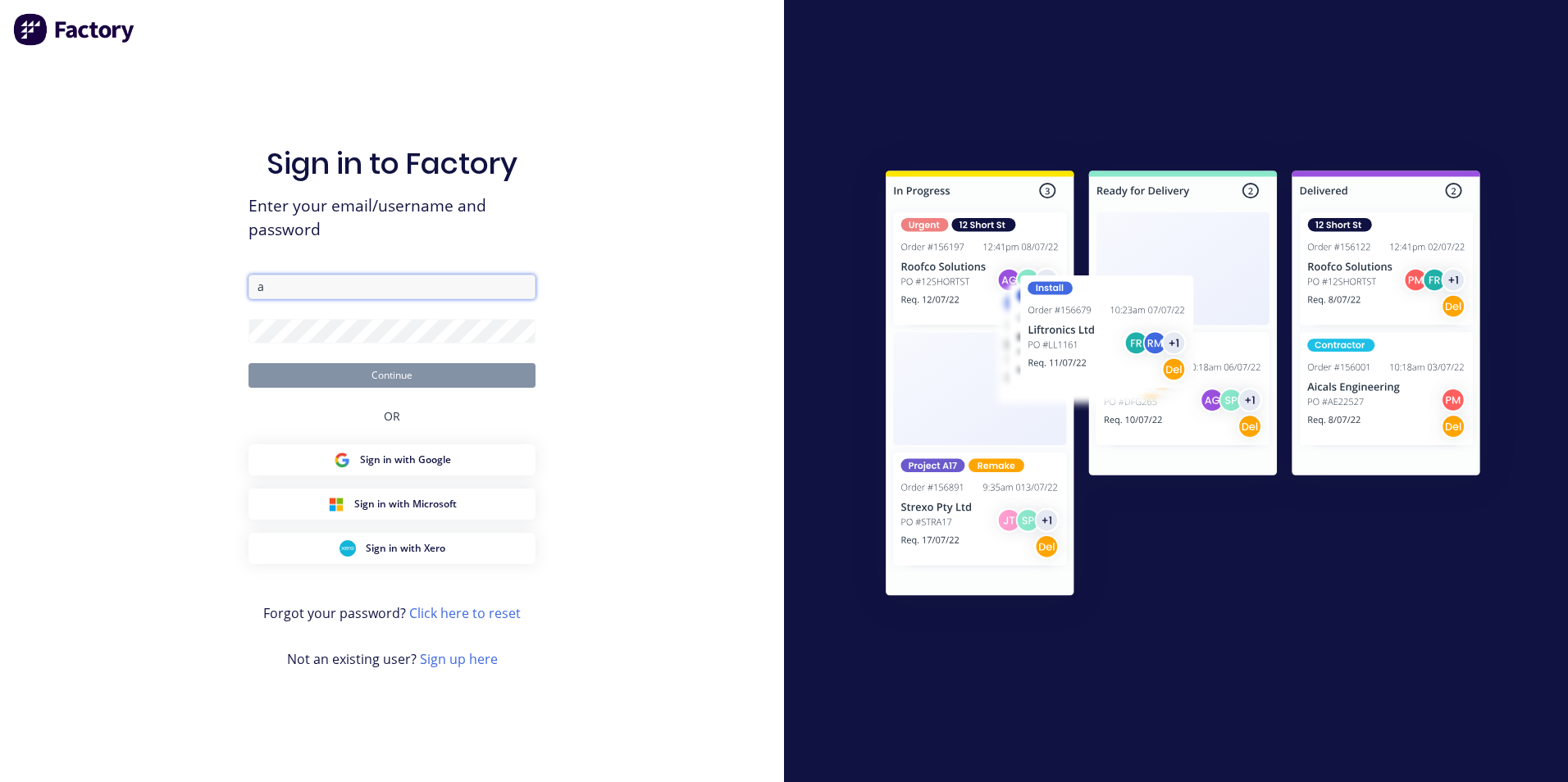 type on "[EMAIL_ADDRESS][DOMAIN_NAME]" 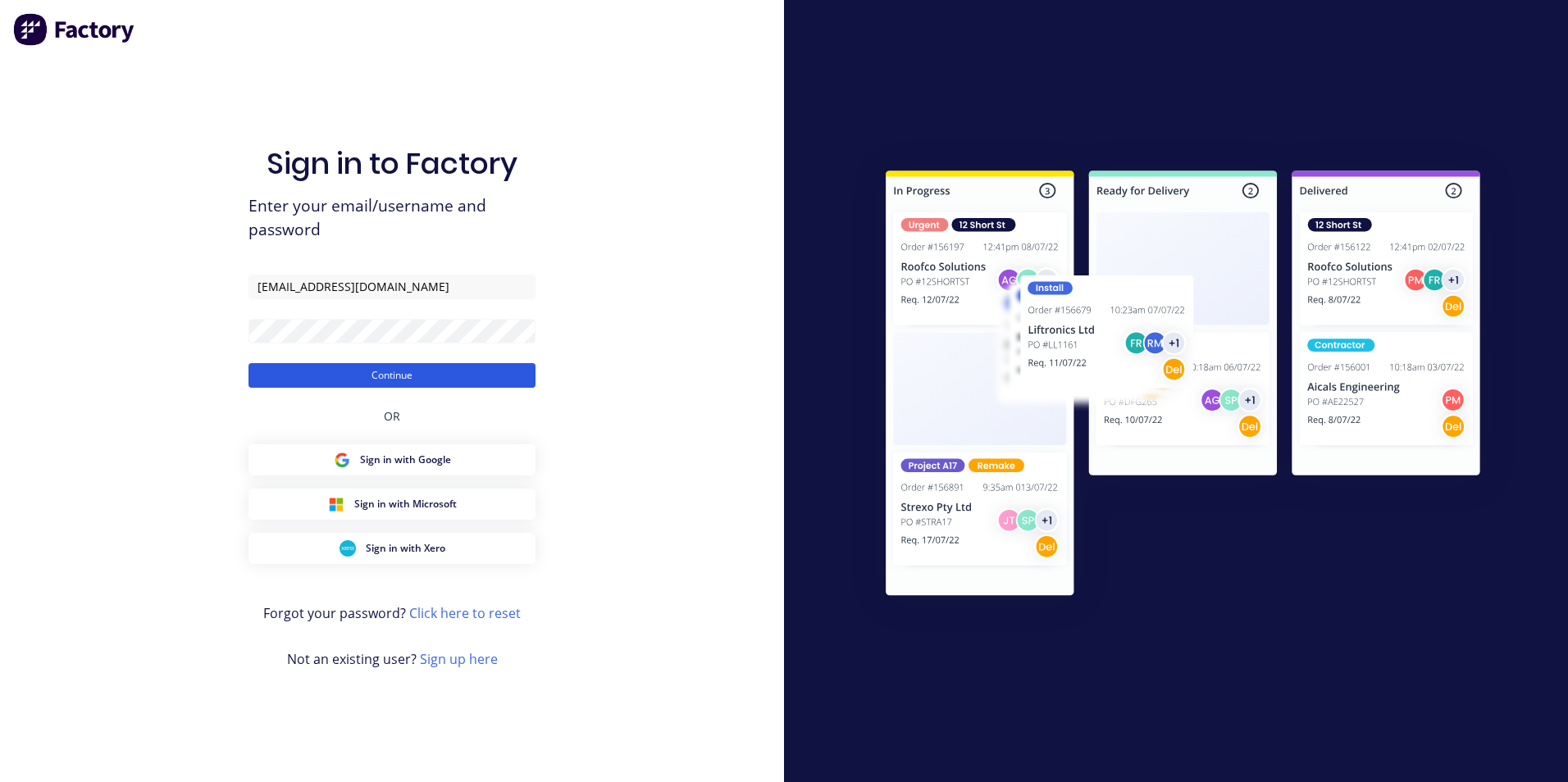click on "Continue" at bounding box center [392, 375] 